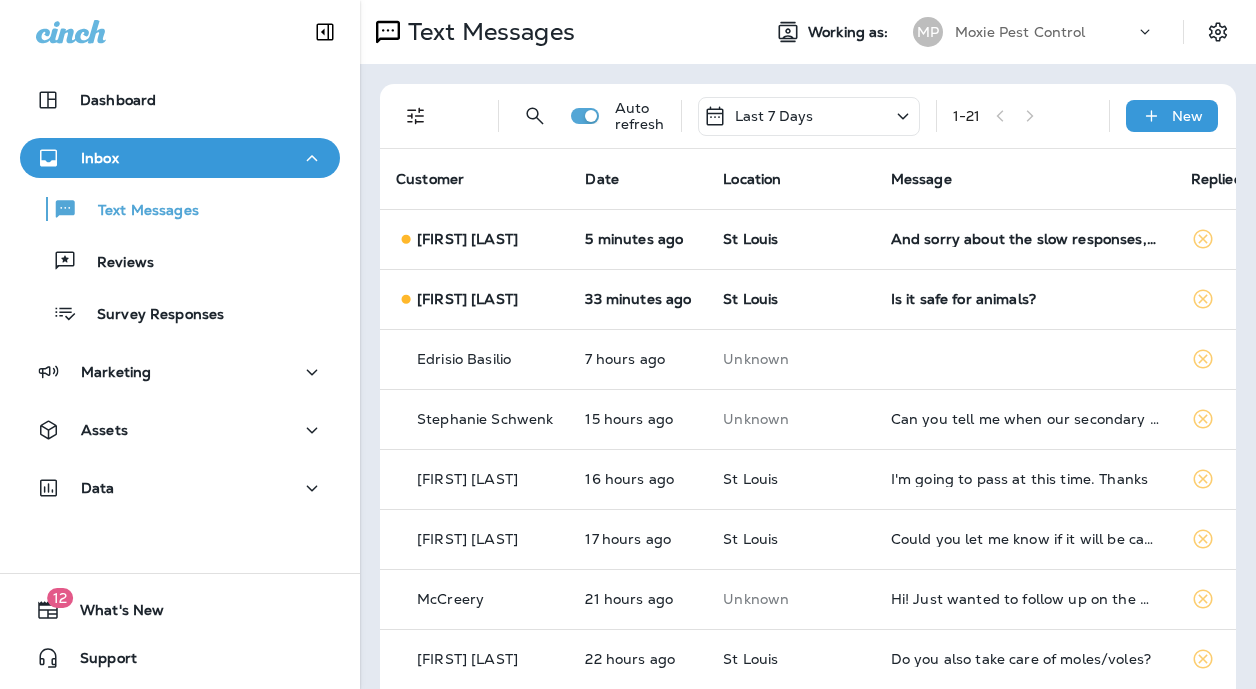 scroll, scrollTop: 0, scrollLeft: 0, axis: both 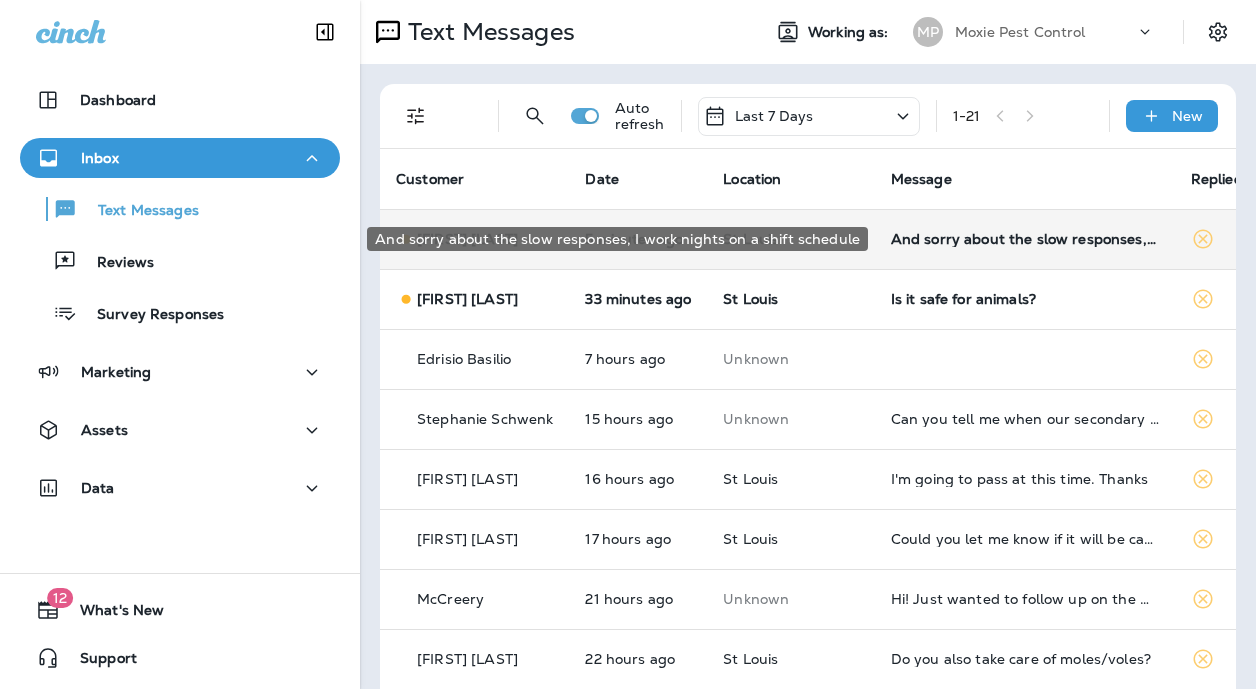 click on "And sorry about the slow responses, I work nights on a shift schedule" at bounding box center [1025, 239] 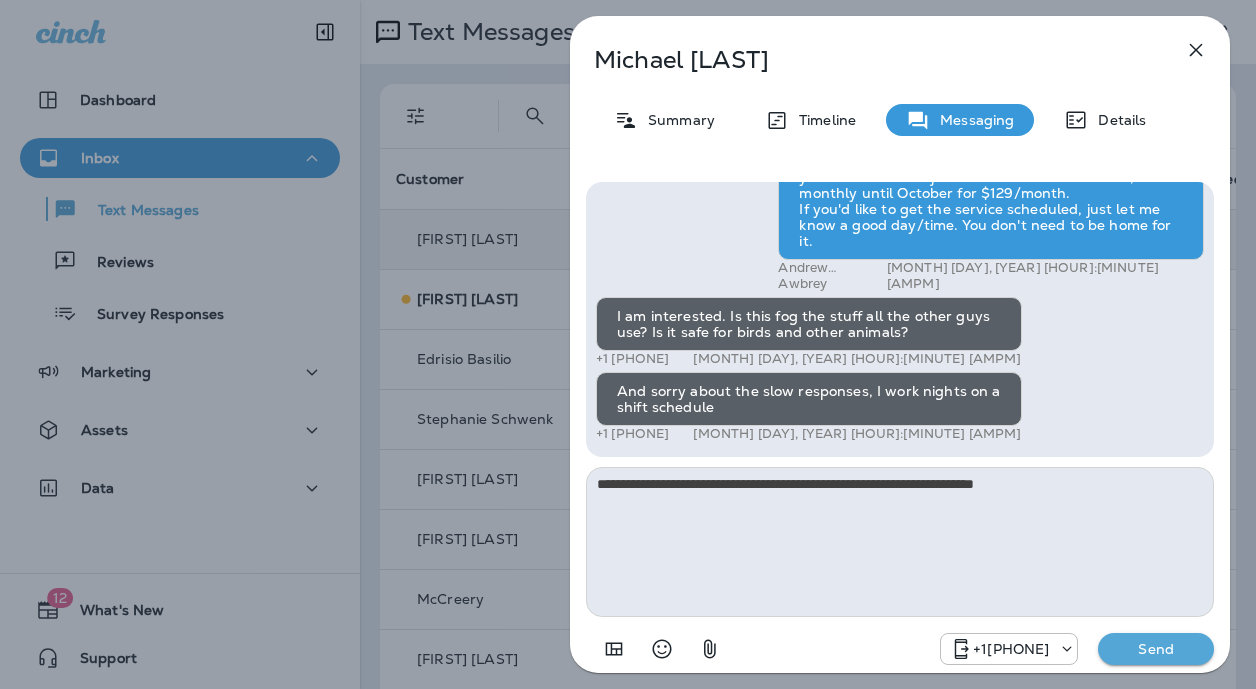 click on "**********" at bounding box center [900, 542] 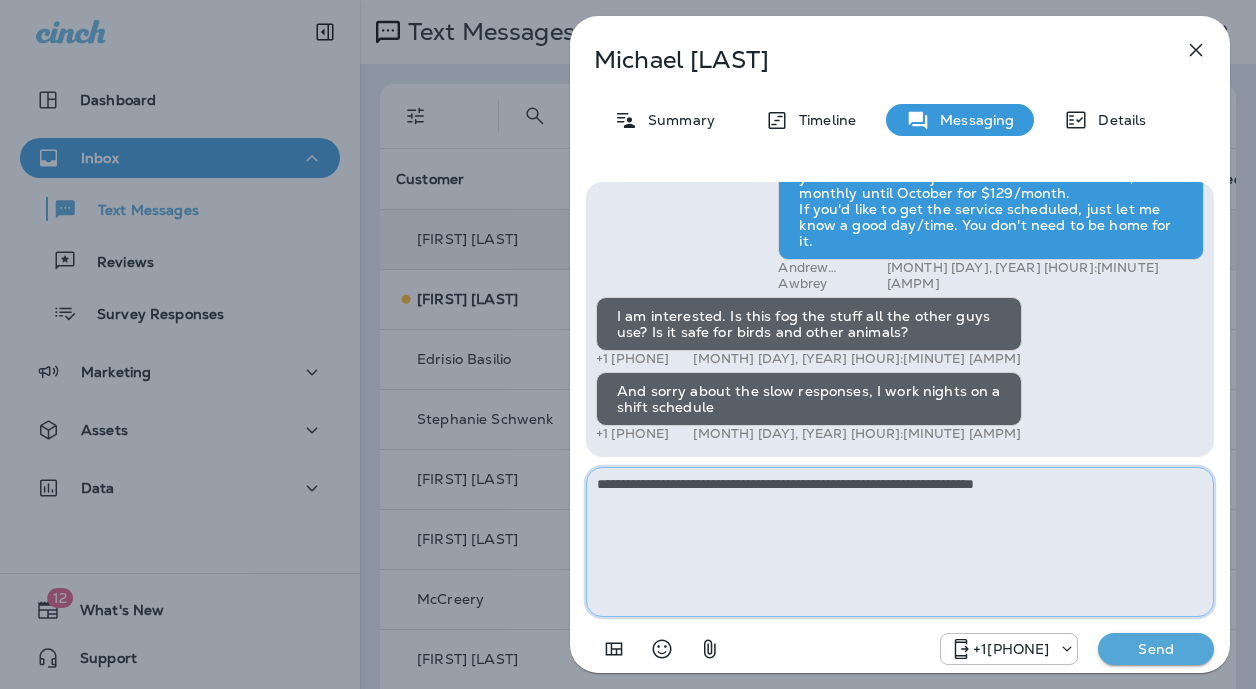 click on "**********" at bounding box center (900, 542) 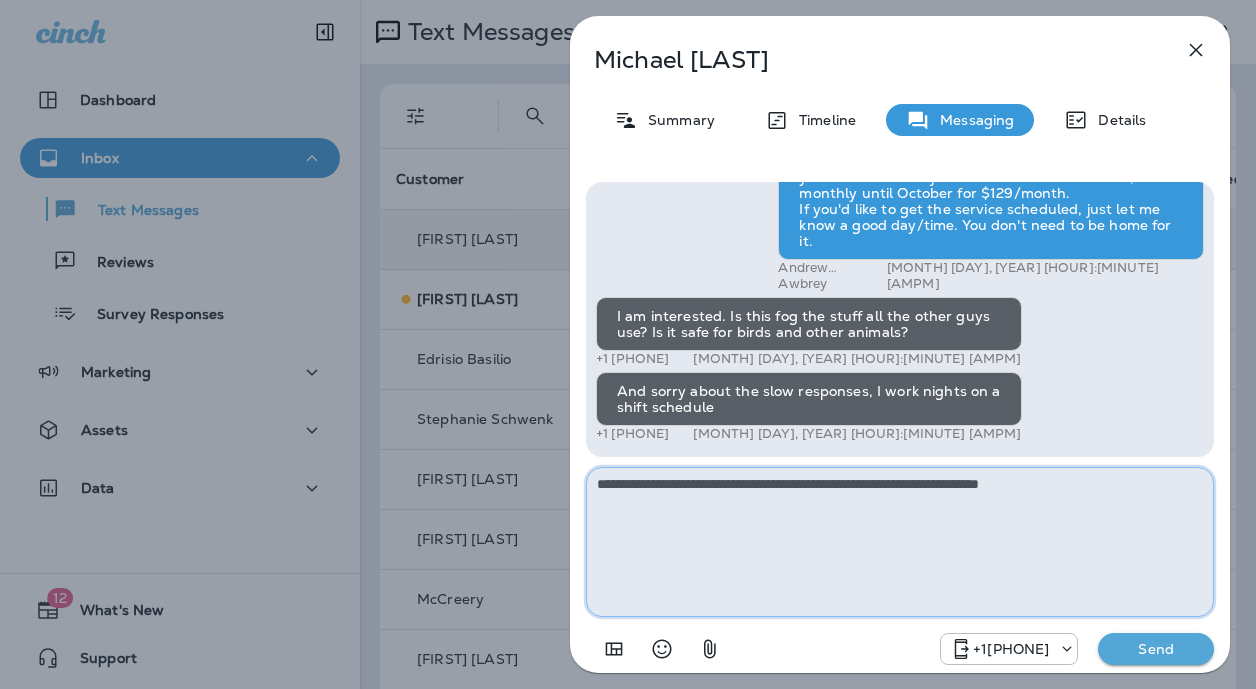 type on "**********" 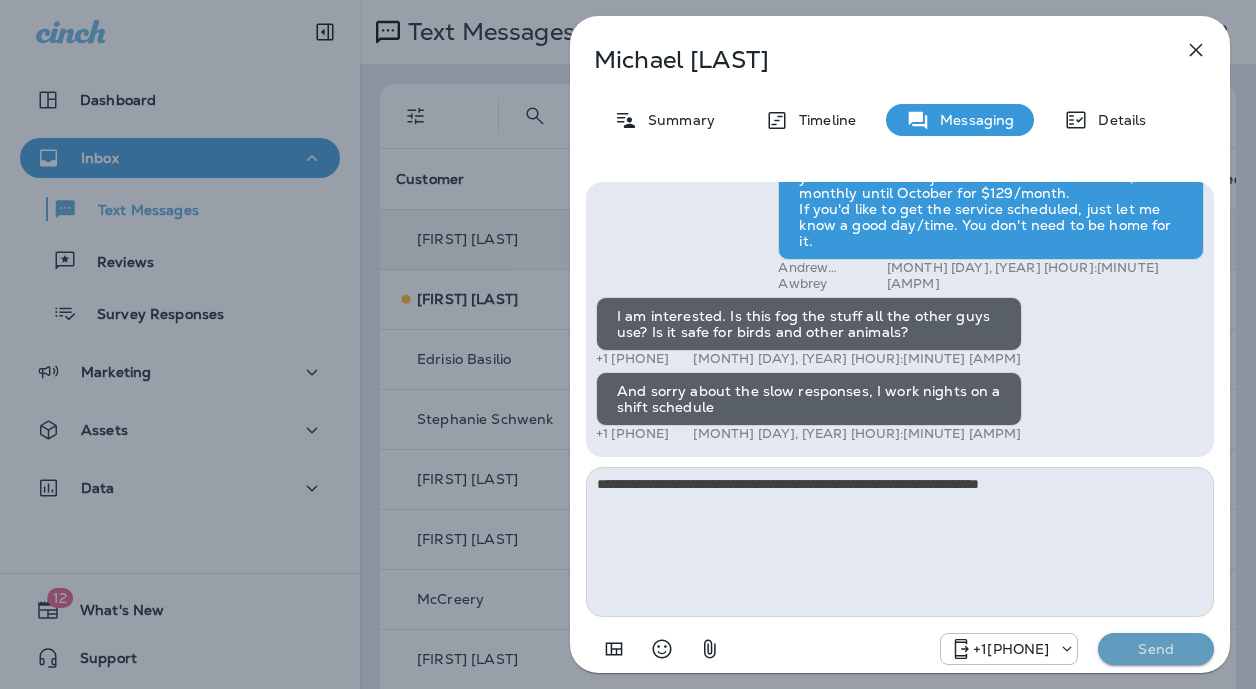 click on "Send" at bounding box center [1156, 649] 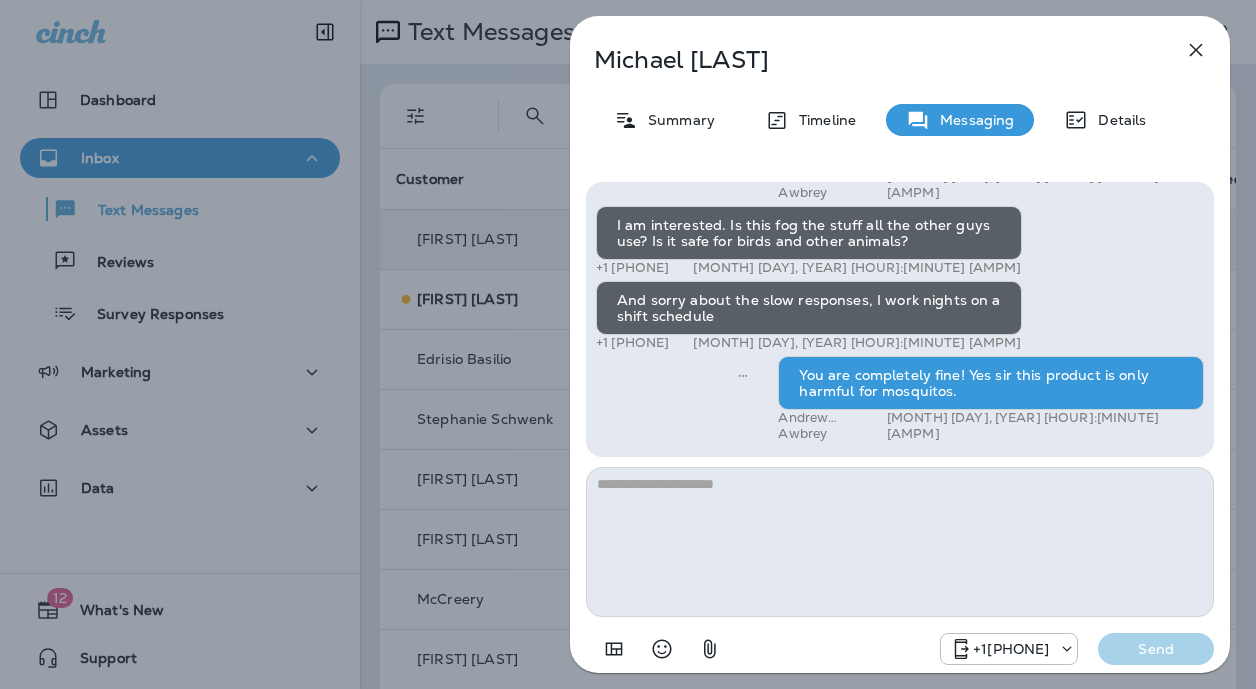 click on "[FIRST] [LAST] Summary Timeline Messaging Details Exciting News! Joshua’s Pest Control is now Moxie Pest Control! Same great service, new name. No changes to your protection—just a fresh look! Got questions? Call us anytime!
Reply STOP to optout [PHONE] [MONTH] [DAY], [YEAR] [HOUR]:[MINUTE] [AM/PM] Hi, [FIRST], this is Cameron with Moxie Pest Control. We know Summer brings out the mosquitoes—and with the Summer season here, I’d love to get you on our schedule to come help take care of that. Just reply here if you're interested, and I'll let you know the details!
Reply STOP to optout [PHONE] [MONTH] [DAY], [YEAR] [HOUR]:[MINUTE] [AM/PM] Just checking in, [FIRST]. Our mosquito service is extremely effective, and it's totally pet and family friendly! We get awesome reviews on it. Want me to send you more details?
Reply STOP to optout [PHONE] [MONTH] [DAY], [YEAR] [HOUR]:[MINUTE] [AM/PM] Yes please. [PHONE] [MONTH] [DAY], [YEAR] [HOUR]:[MINUTE] [AM/PM] [FIRST] [LAST] [MONTH] [DAY], [YEAR] [HOUR]:[MINUTE] [AM/PM] [PHONE] [MONTH] [DAY], [YEAR] [HOUR]:[MINUTE] [AM/PM] [PHONE] [MONTH] [DAY], [YEAR] [HOUR]:[MINUTE] [AM/PM]" at bounding box center (628, 344) 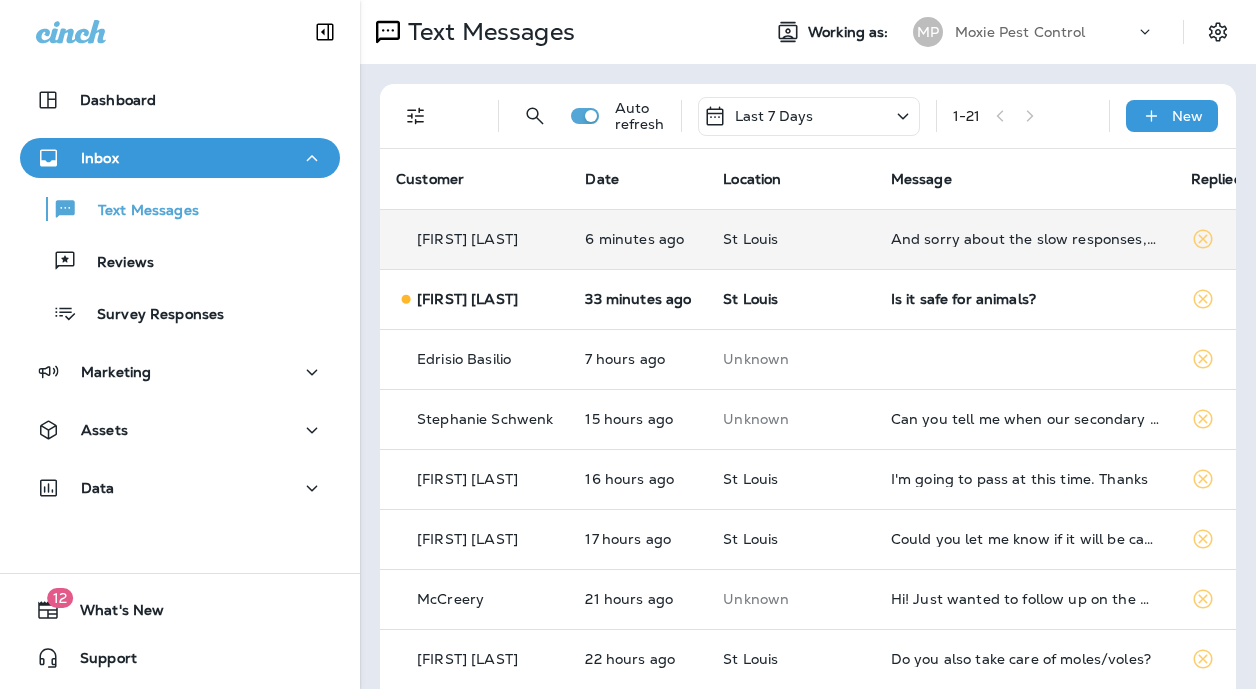 click at bounding box center [628, 344] 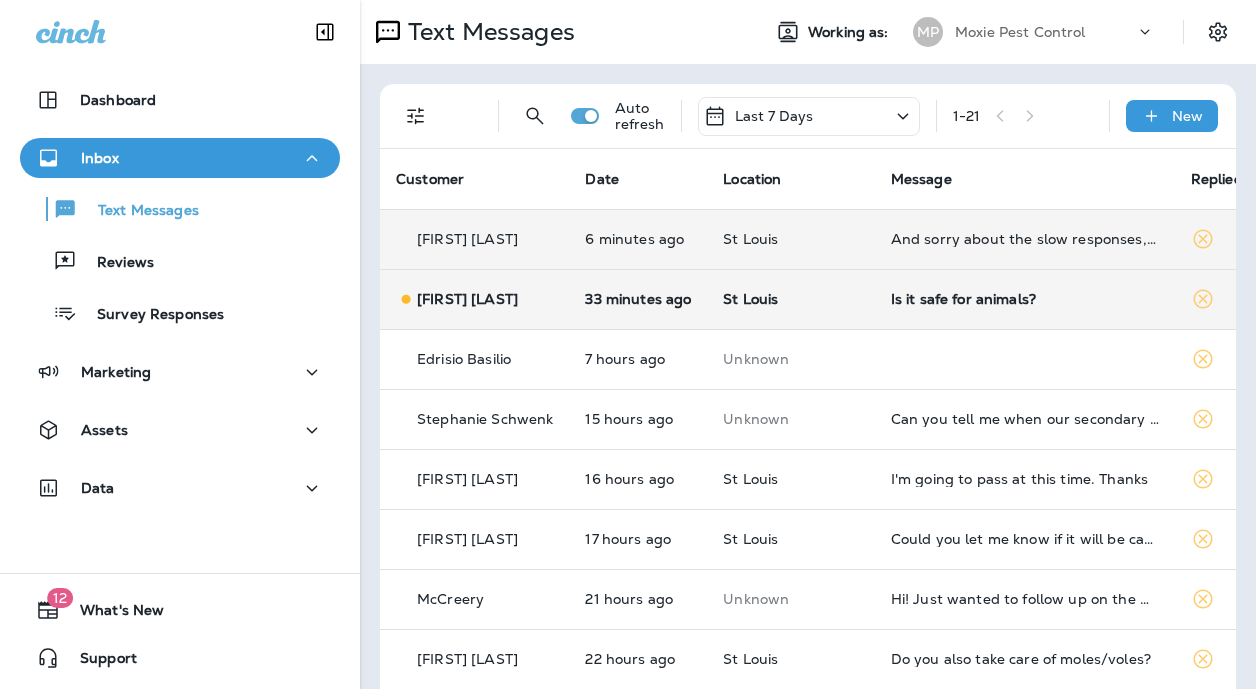 click on "Is it safe for animals?" at bounding box center (1025, 239) 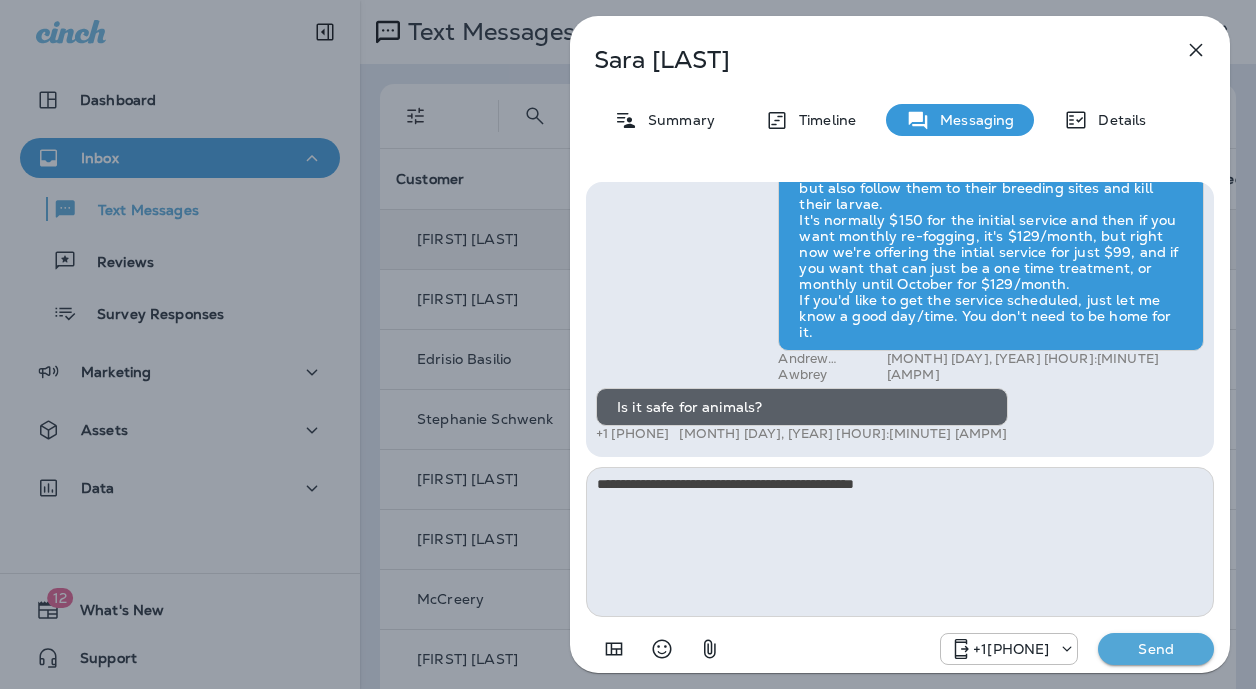 type on "**********" 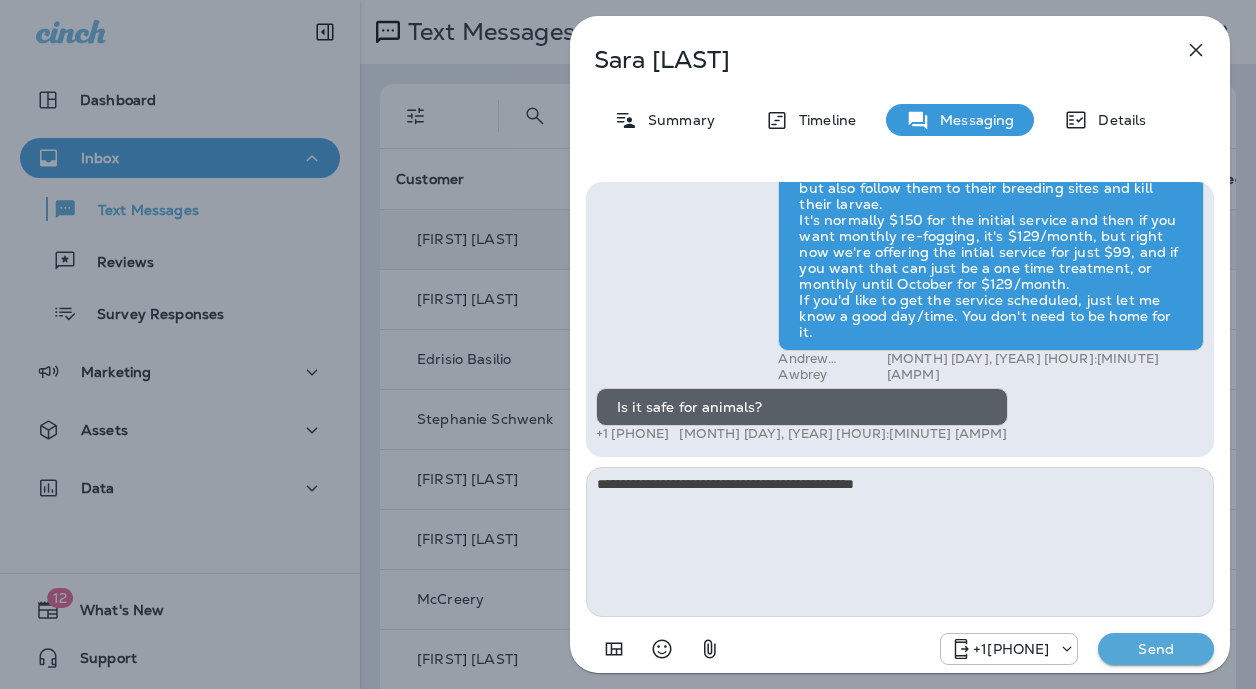click on "Send" at bounding box center [1156, 649] 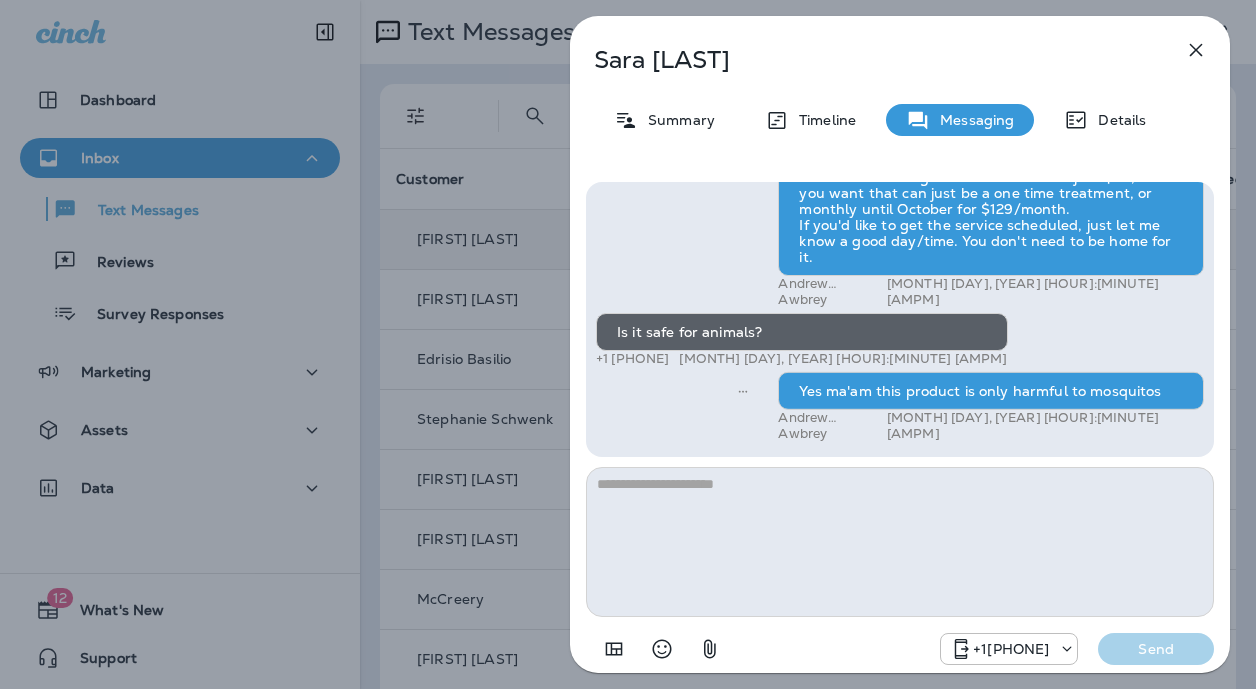 click on "Sara   Garland Summary   Timeline   Messaging   Details   Exciting News! Joshua’s Pest Control is now Moxie Pest Control! Same great service, new name. No changes to your protection—just a fresh look! Got questions? Call us anytime!
Reply STOP to optout +18174823792 Mar 7, 2025 8:15 PM Hi,  Sara , this is Cameron with Moxie Pest Control. We know Summer brings out the mosquitoes—and with the Summer season here, I’d love to get you on our schedule to come help take care of that. Just reply here if you're interested, and I'll let you know the details!
Reply STOP to optout +18174823792 Jul 7, 2025 11:48 AM Interested in cost +1 (314) 402-7885 Jul 8, 2025 6:56 PM Andrew Awbrey Jul 9, 2025 9:27 AM Is it safe for animals? +1 (314) 402-7885 Jul 9, 2025 9:34 AM   Yes ma'am this product is only harmful to mosquitos Andrew Awbrey Jul 9, 2025 10:08 AM +18174823792 Send" at bounding box center [628, 344] 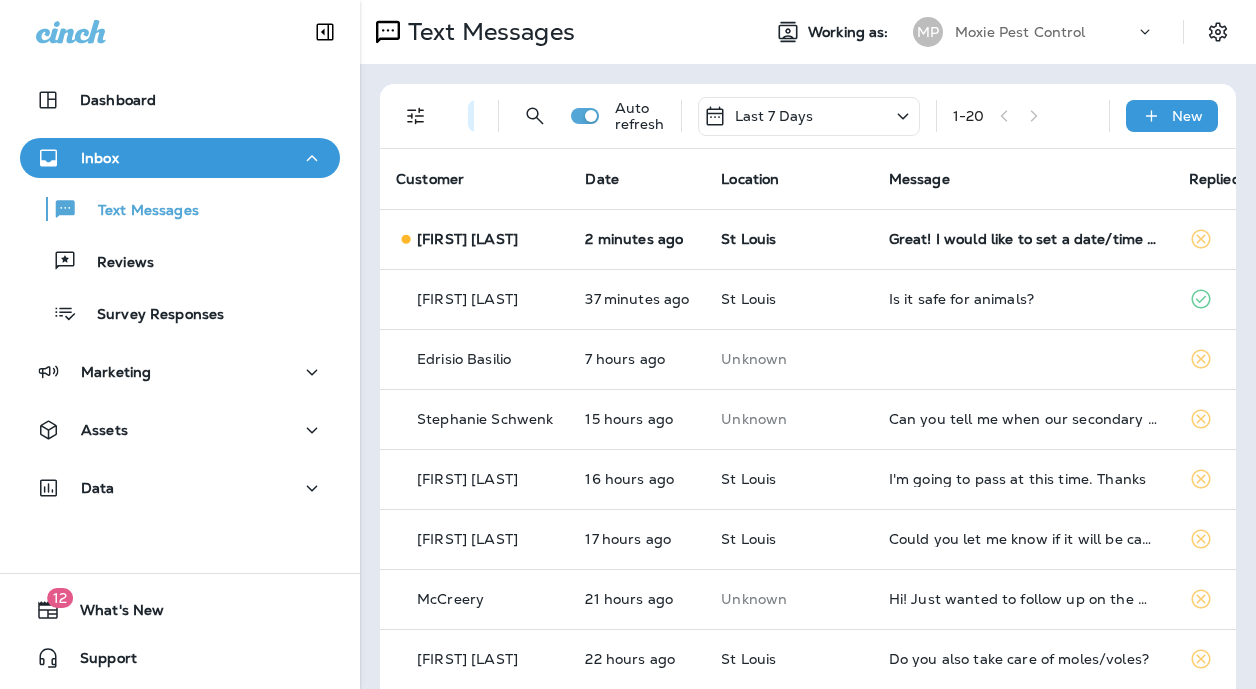 scroll, scrollTop: 0, scrollLeft: 0, axis: both 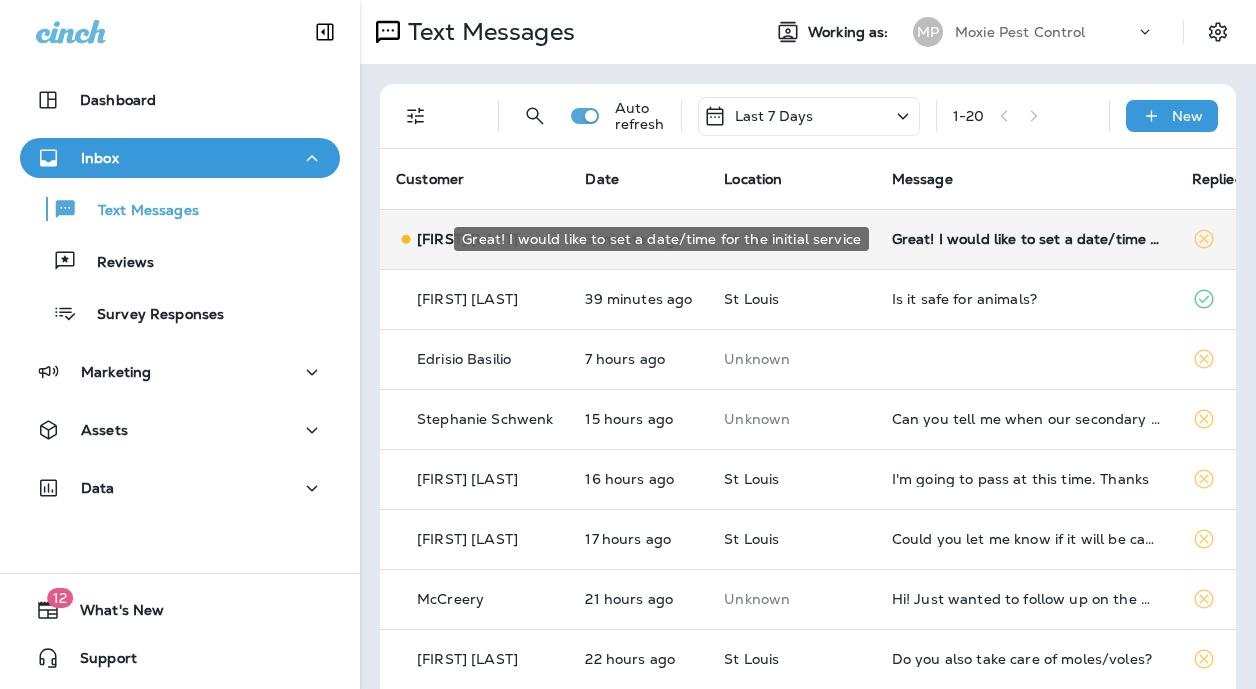 click on "Great! I would like to set a date/time for the initial service" at bounding box center (1026, 239) 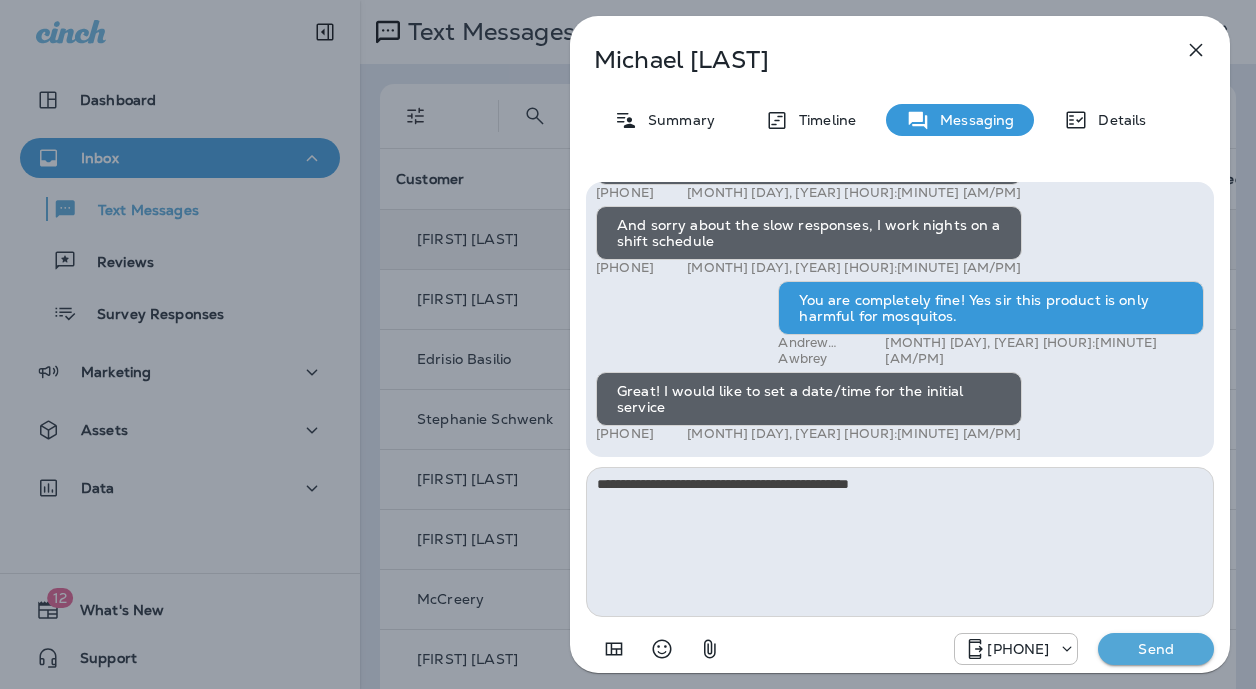 type on "**********" 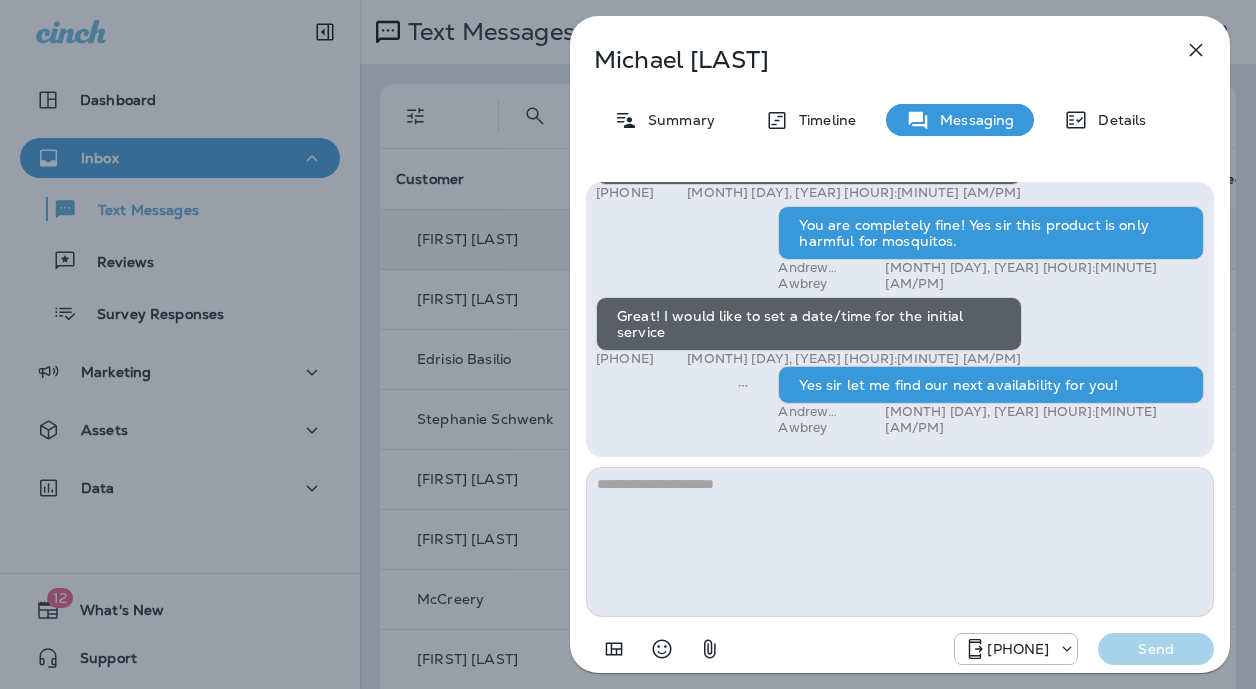 click on "[FIRST] [LAST] Summary Timeline Messaging Details Exciting News! Joshua’s Pest Control is now Moxie Pest Control! Same great service, new name. No changes to your protection—just a fresh look! Got questions? Call us anytime!
Reply STOP to optout [PHONE] [MONTH] [DAY], [YEAR] [HOUR]:[MINUTE] [AM/PM] Hi, [FIRST], this is Cameron with Moxie Pest Control. We know Summer brings out the mosquitoes—and with the Summer season here, I’d love to get you on our schedule to come help take care of that. Just reply here if you're interested, and I'll let you know the details!
Reply STOP to optout [PHONE] [MONTH] [DAY], [YEAR] [HOUR]:[MINUTE] [AM/PM] Just checking in, [FIRST]. Our mosquito service is extremely effective, and it's totally pet and family friendly! We get awesome reviews on it. Want me to send you more details?
Reply STOP to optout [PHONE] [MONTH] [DAY], [YEAR] [HOUR]:[MINUTE] [AM/PM] Yes please. [PHONE] [MONTH] [DAY], [YEAR] [HOUR]:[MINUTE] [AM/PM] [FIRST] [LAST] [MONTH] [DAY], [YEAR] [HOUR]:[MINUTE] [AM/PM] [PHONE] [MONTH] [DAY], [YEAR] [HOUR]:[MINUTE] [AM/PM] [PHONE] [MONTH] [DAY], [YEAR] [HOUR]:[MINUTE] [AM/PM]" at bounding box center [628, 344] 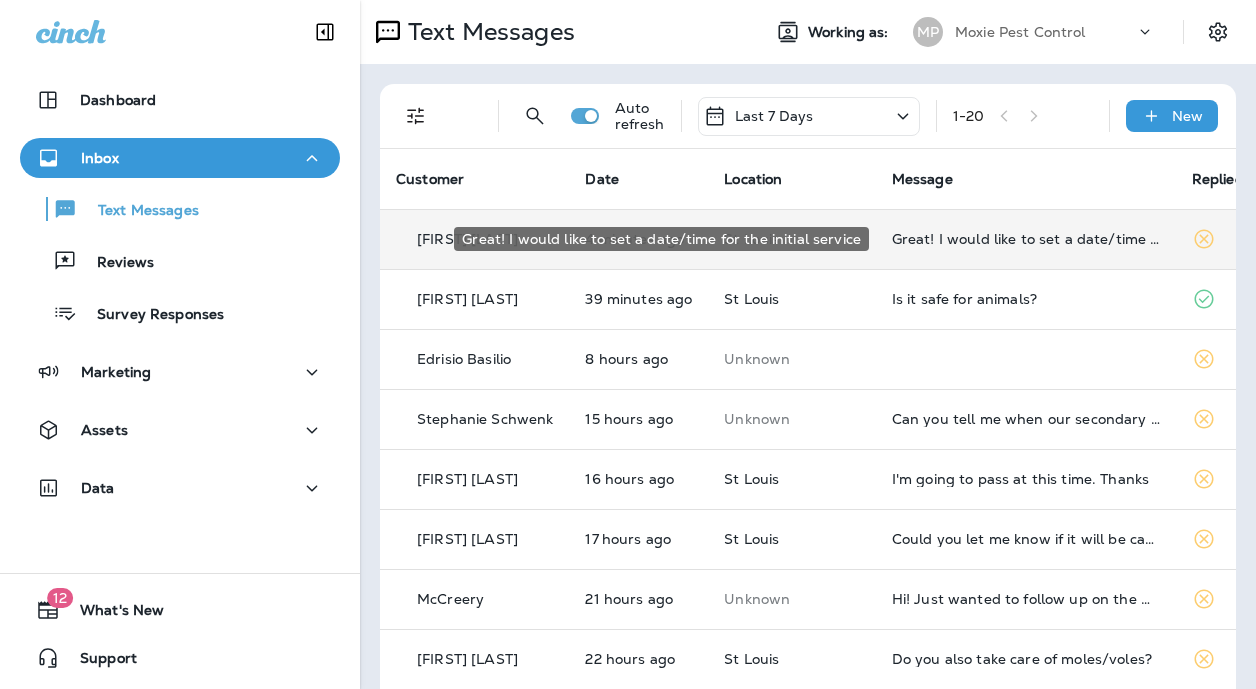 click on "Great! I would like to set a date/time for the initial service" at bounding box center (1026, 239) 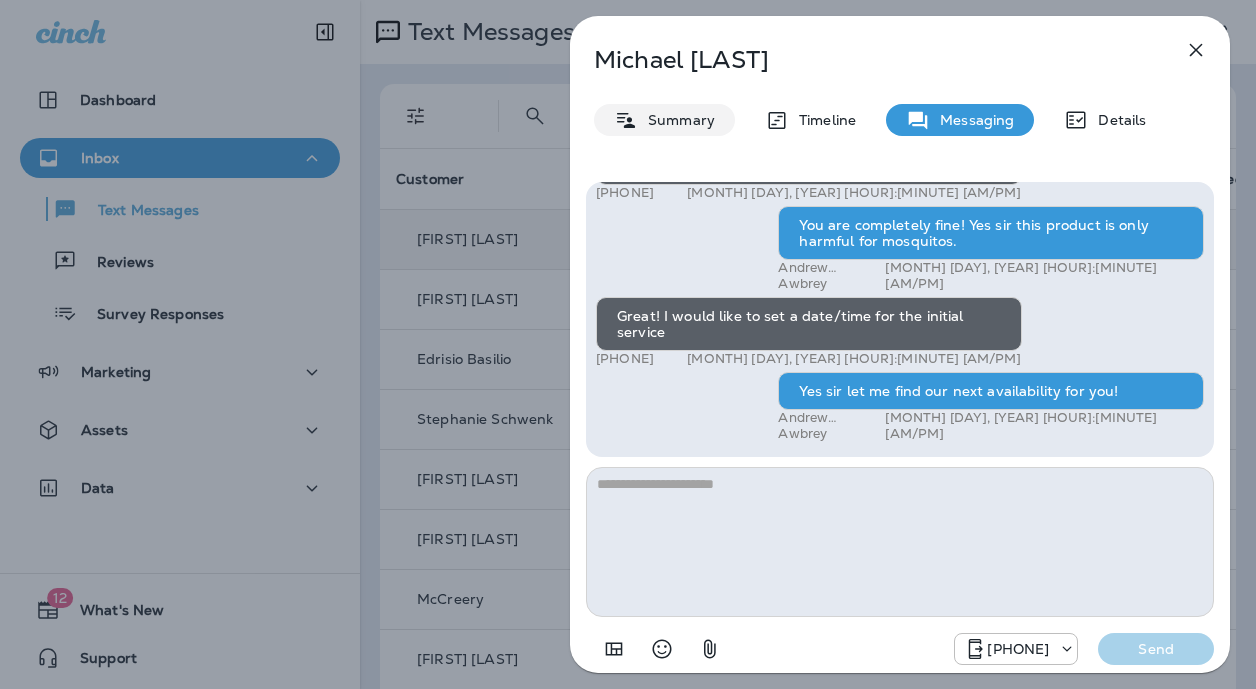 click on "Summary" at bounding box center [676, 120] 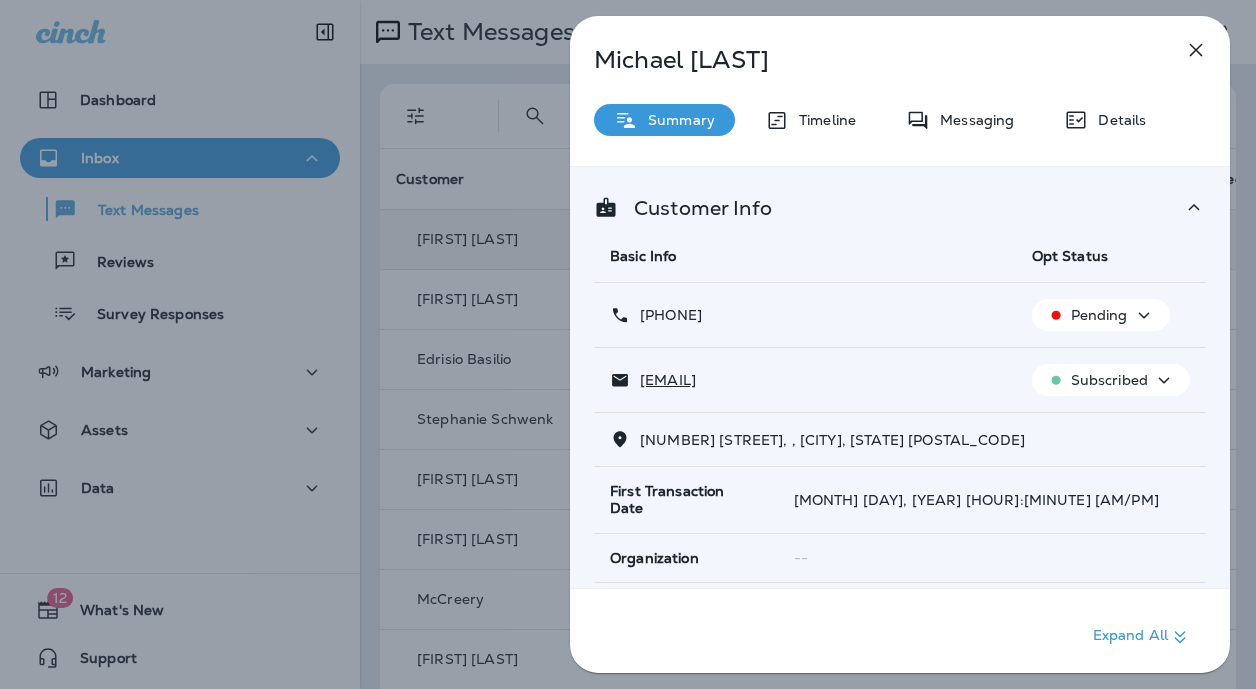 drag, startPoint x: 757, startPoint y: 310, endPoint x: 692, endPoint y: 308, distance: 65.03076 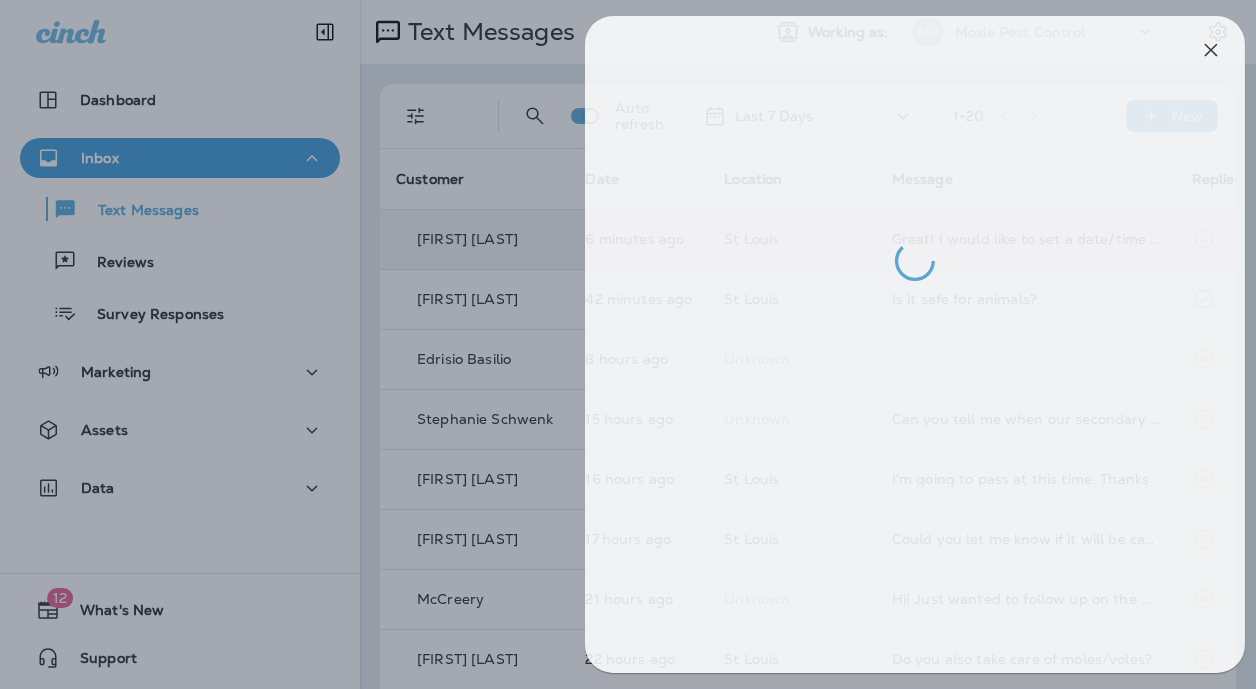 click at bounding box center [643, 344] 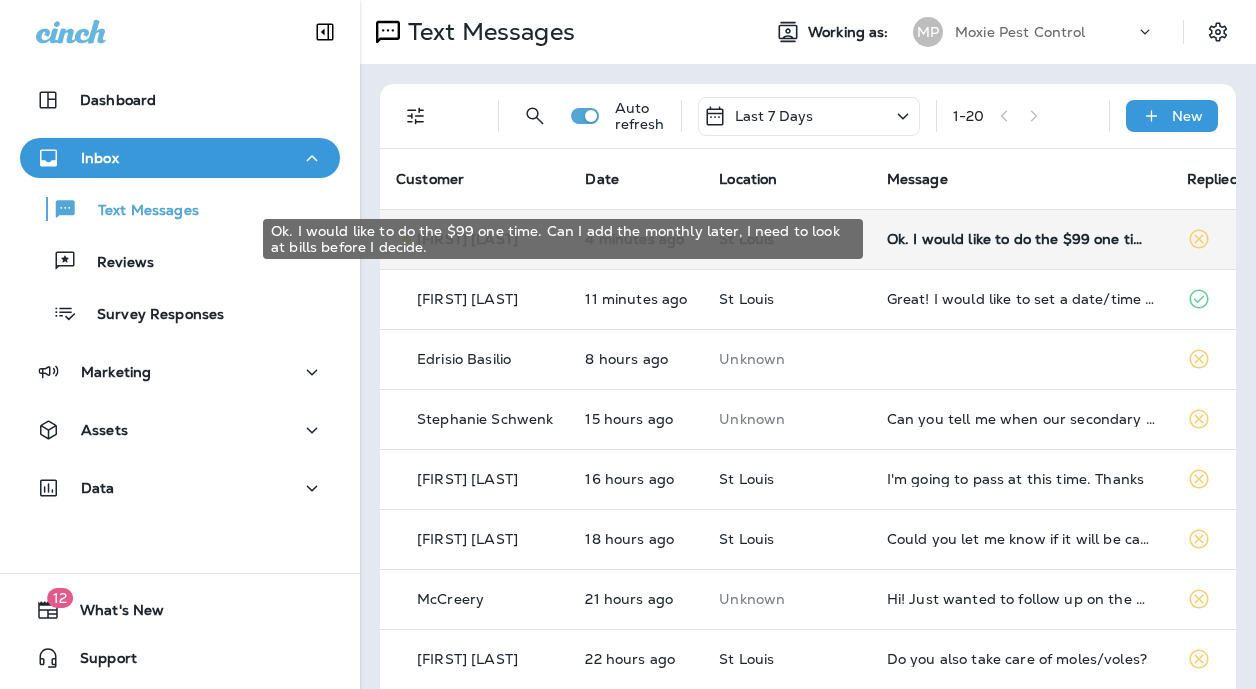 click on "Ok. I would like to do the $99 one time. Can I add the monthly later, I need to look at bills before I decide." at bounding box center [1021, 239] 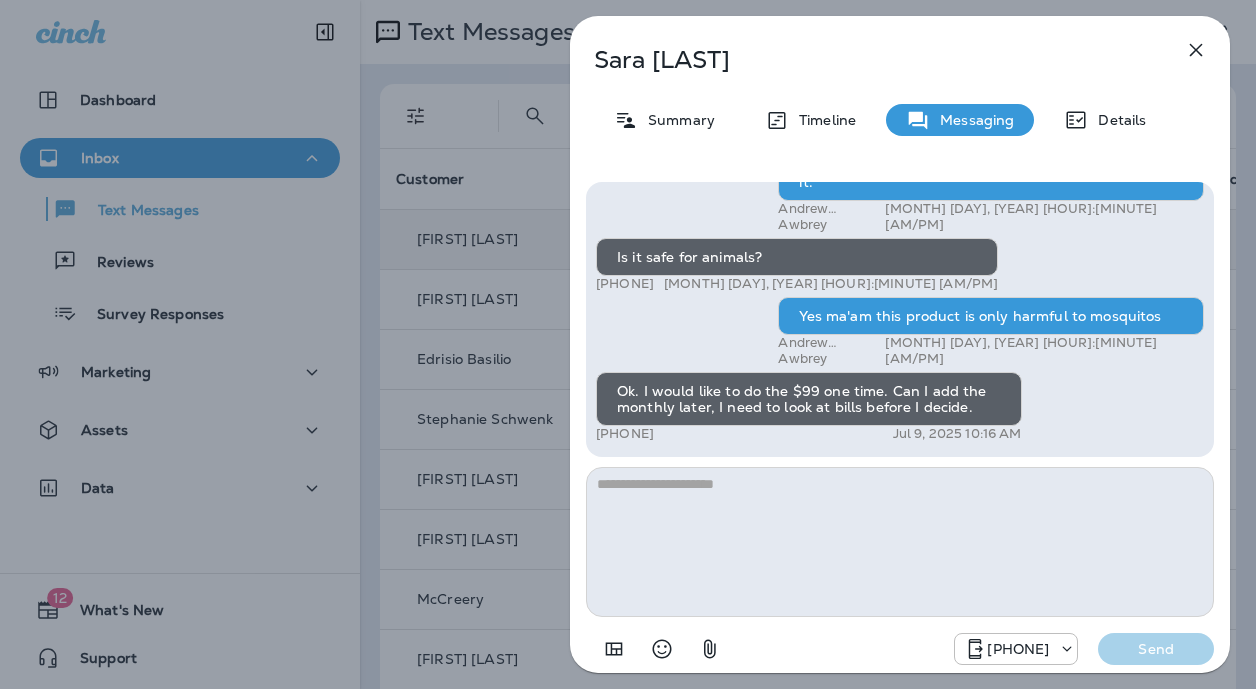 click at bounding box center [900, 542] 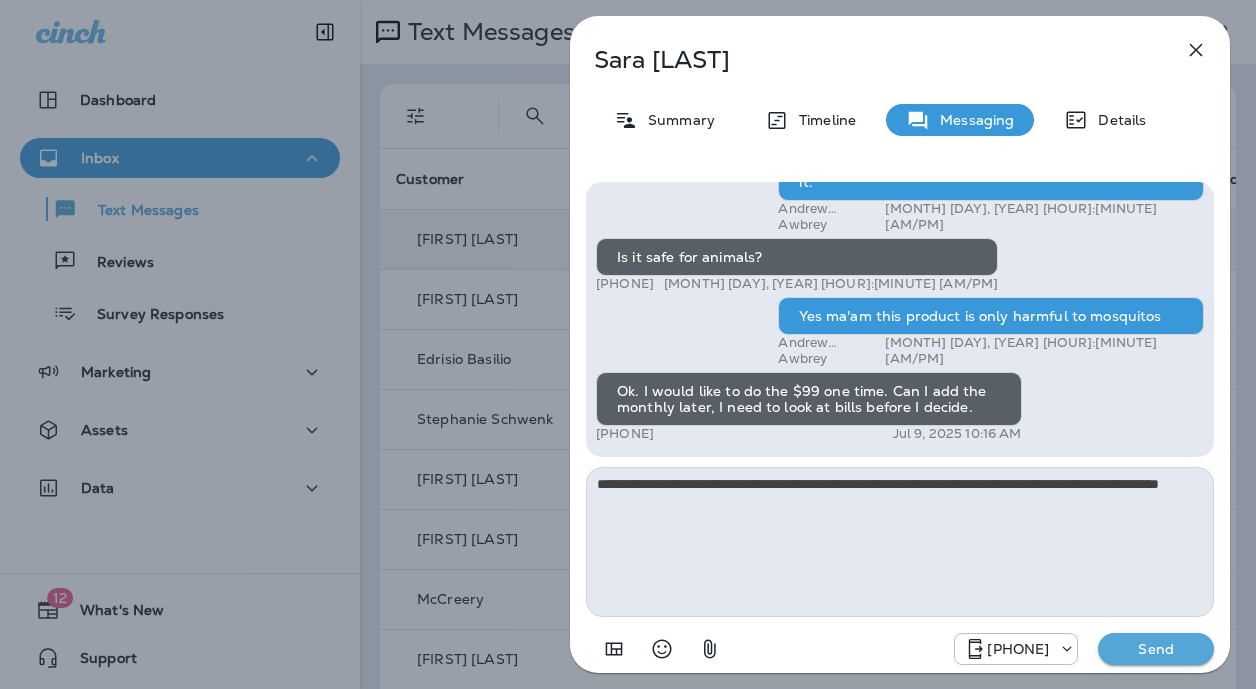 type on "**********" 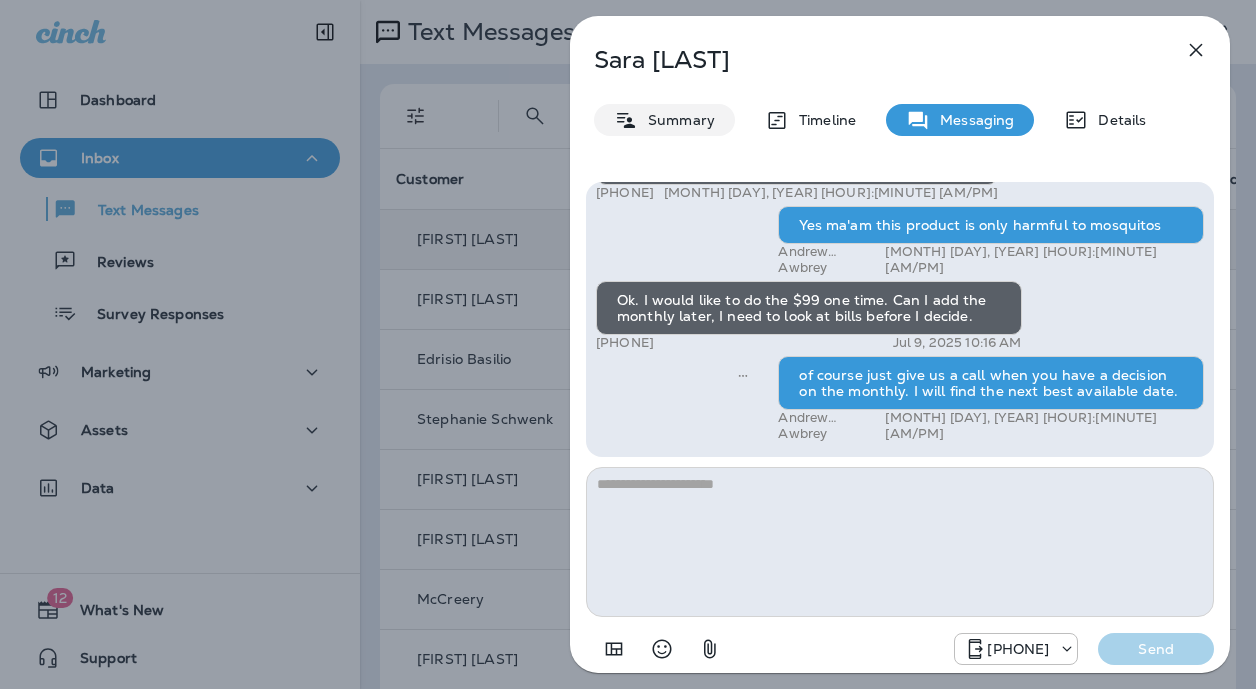 click on "Summary" at bounding box center [676, 120] 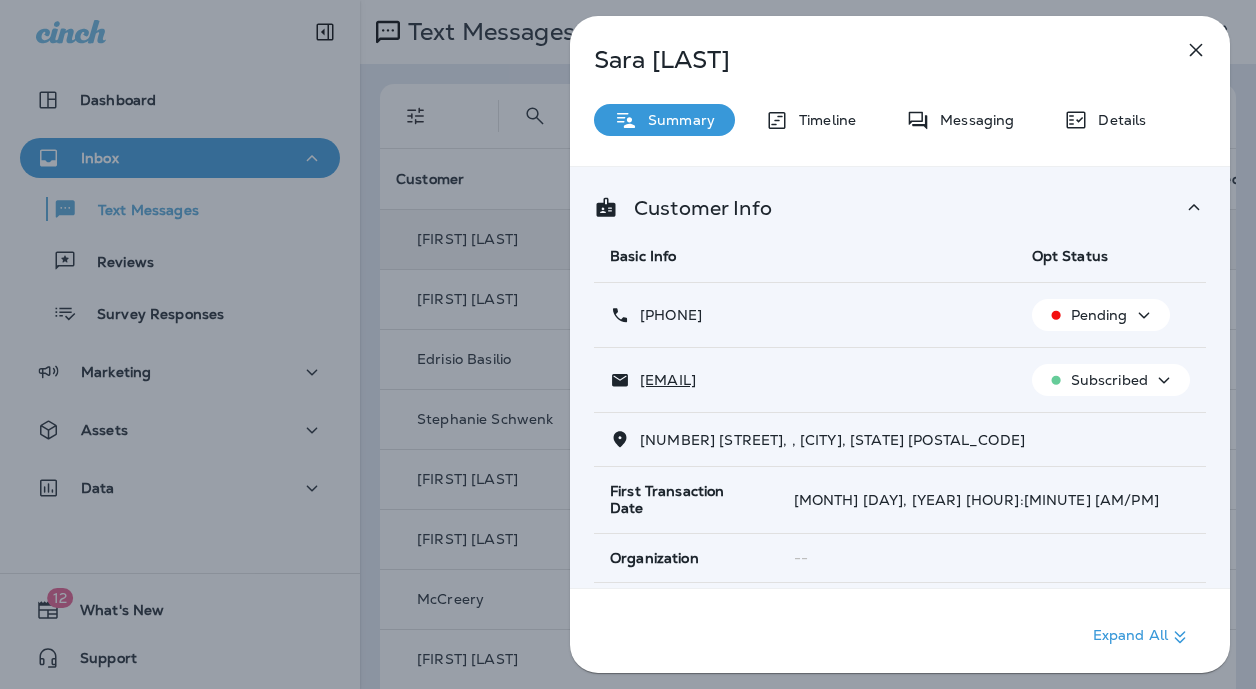 drag, startPoint x: 764, startPoint y: 313, endPoint x: 677, endPoint y: 288, distance: 90.52071 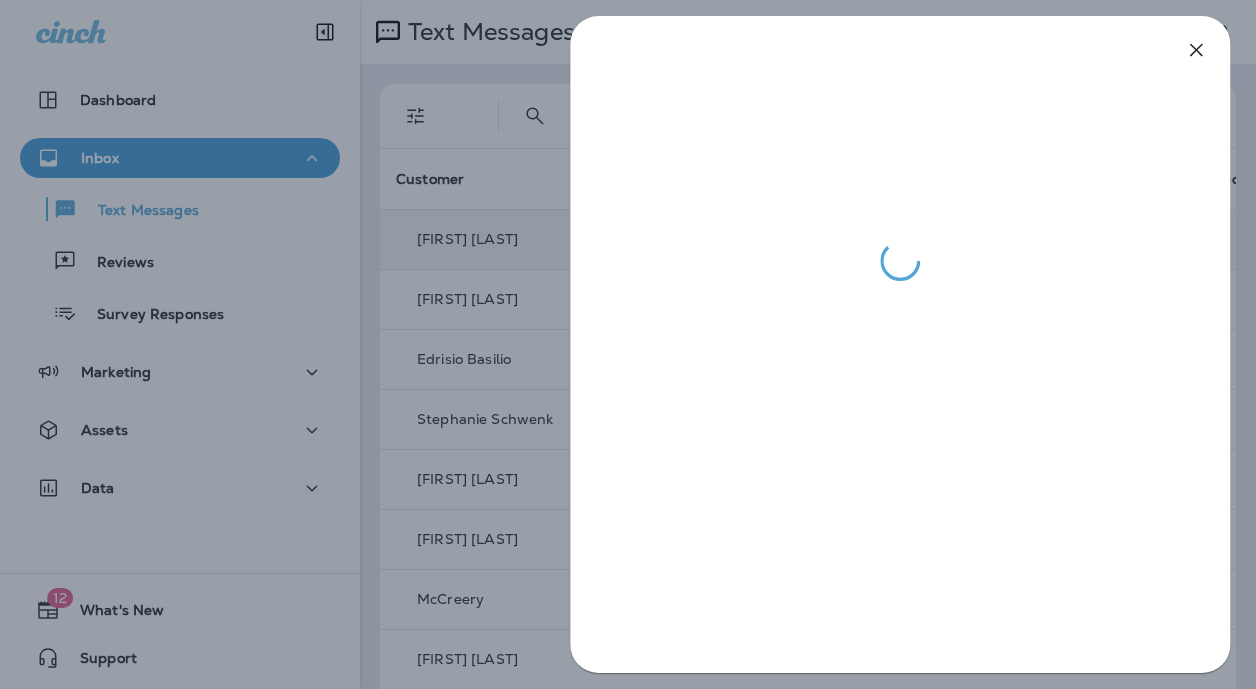 click at bounding box center [628, 344] 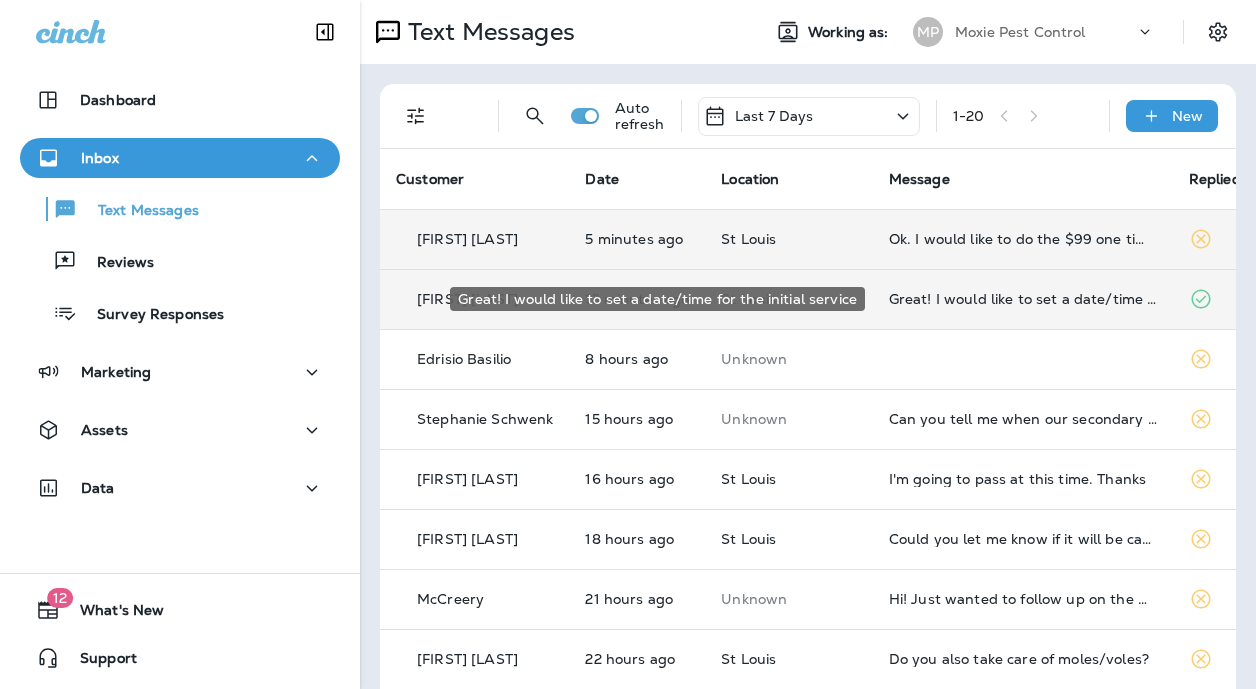 click on "Great! I would like to set a date/time for the initial service" at bounding box center [1023, 299] 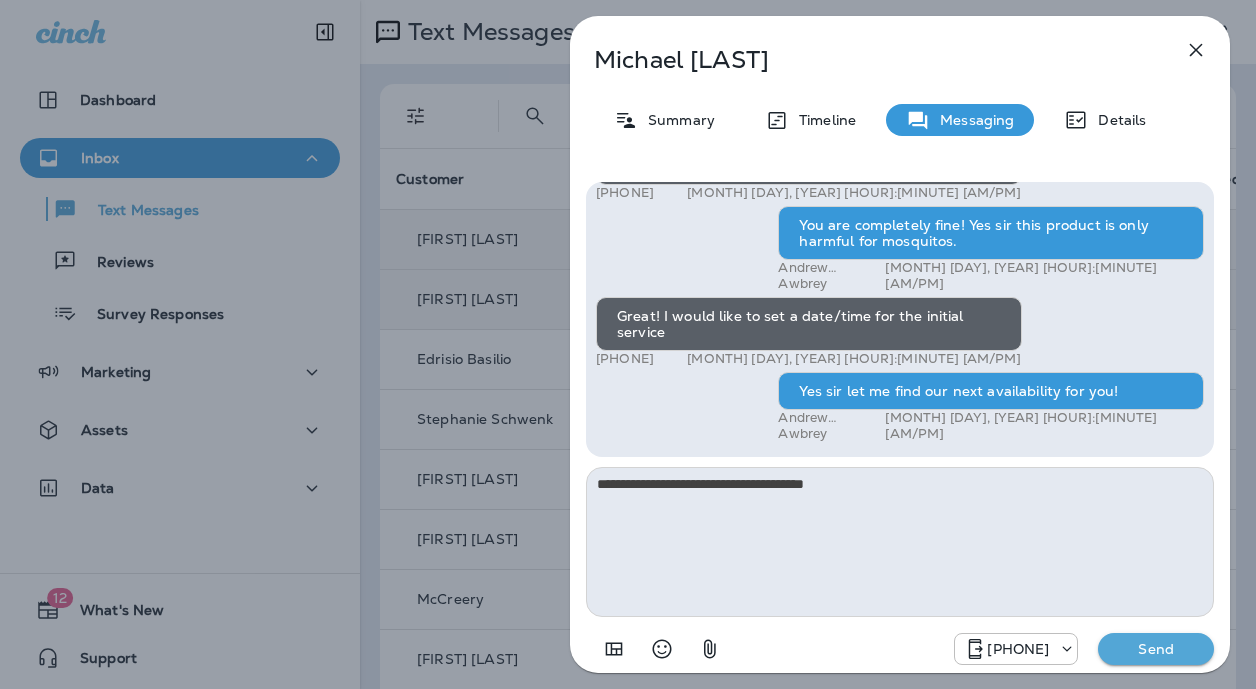 click on "**********" at bounding box center (900, 542) 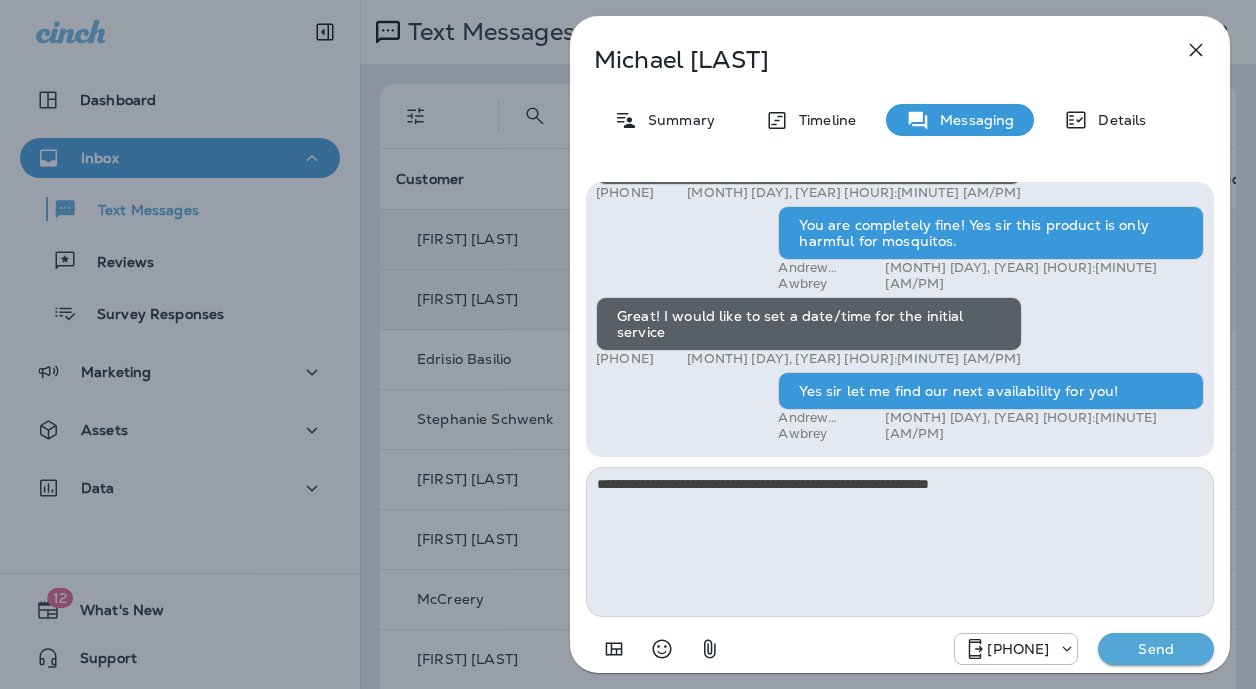 type on "**********" 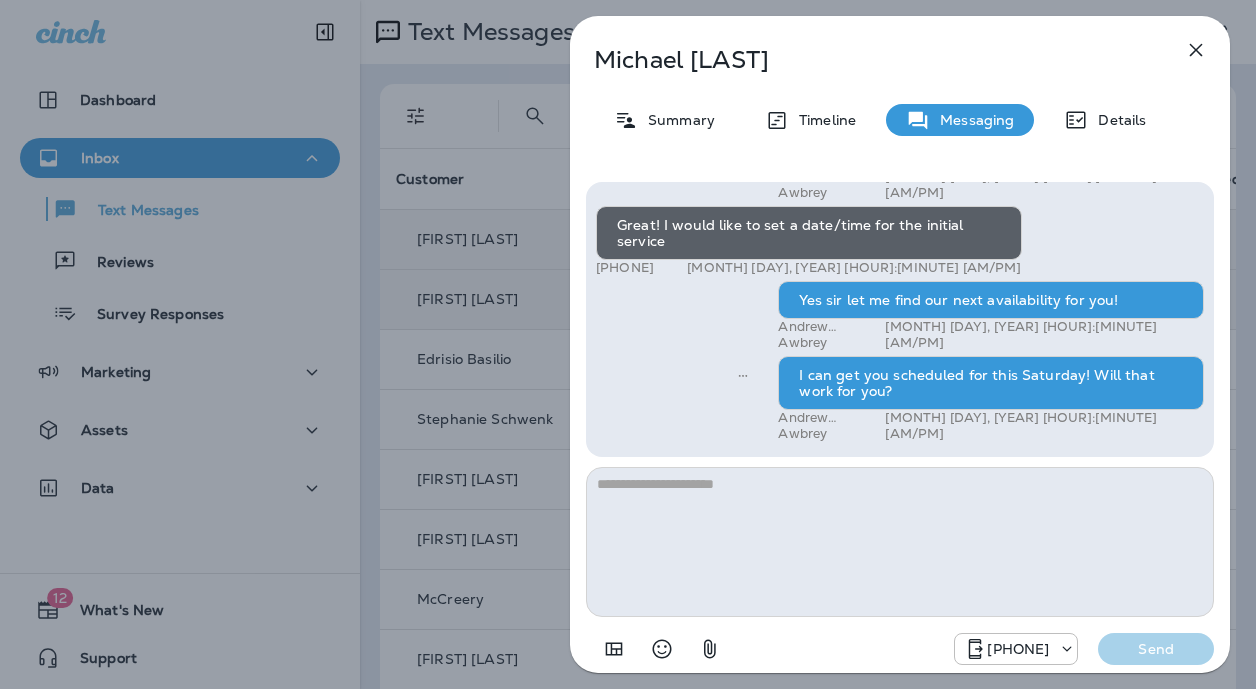 click on "[FIRST] [LAST] Summary Timeline Messaging Details Exciting News! Joshua’s Pest Control is now Moxie Pest Control! Same great service, new name. No changes to your protection—just a fresh look! Got questions? Call us anytime!
Reply STOP to optout [PHONE] [MONTH] [DAY], [YEAR] [HOUR]:[MINUTE] [AM/PM] Hi, [FIRST], this is Cameron with Moxie Pest Control. We know Summer brings out the mosquitoes—and with the Summer season here, I’d love to get you on our schedule to come help take care of that. Just reply here if you're interested, and I'll let you know the details!
Reply STOP to optout [PHONE] [MONTH] [DAY], [YEAR] [HOUR]:[MINUTE] [AM/PM] Just checking in, [FIRST]. Our mosquito service is extremely effective, and it's totally pet and family friendly! We get awesome reviews on it. Want me to send you more details?
Reply STOP to optout [PHONE] [MONTH] [DAY], [YEAR] [HOUR]:[MINUTE] [AM/PM] Yes please. [PHONE] [MONTH] [DAY], [YEAR] [HOUR]:[MINUTE] [AM/PM] [FIRST] [LAST] [MONTH] [DAY], [YEAR] [HOUR]:[MINUTE] [AM/PM] [PHONE] [MONTH] [DAY], [YEAR] [HOUR]:[MINUTE] [AM/PM] [PHONE] [MONTH] [DAY], [YEAR] [HOUR]:[MINUTE] [AM/PM]" at bounding box center (628, 344) 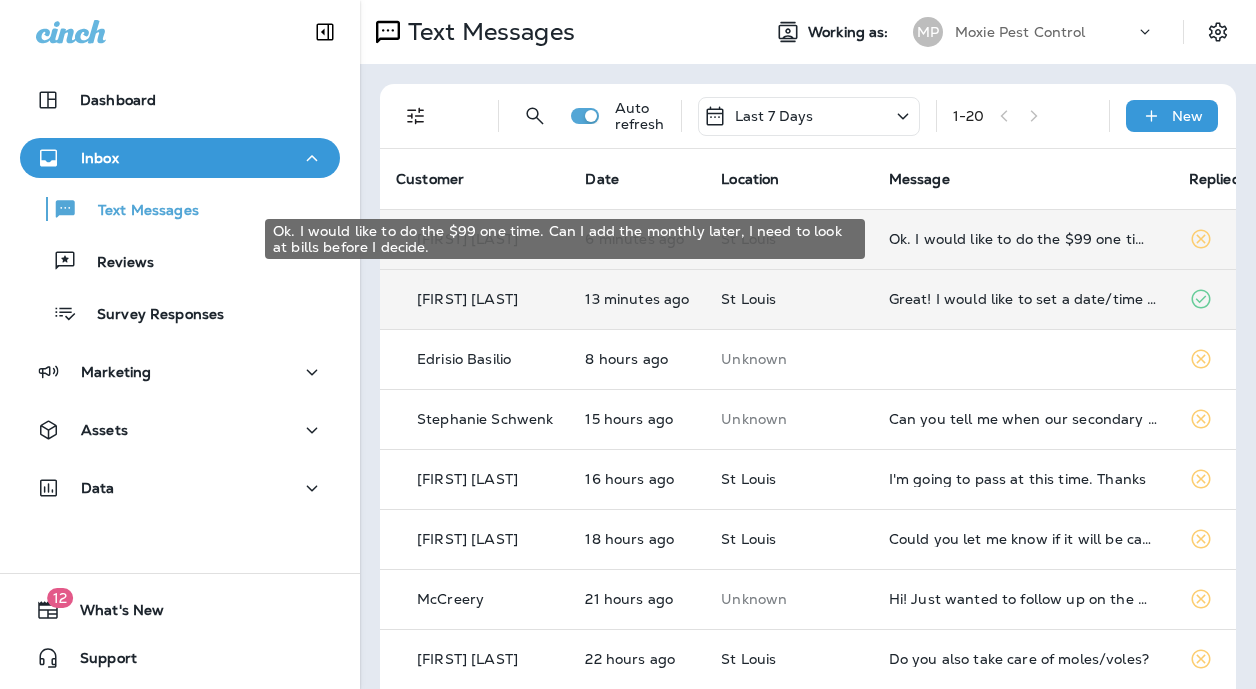 click on "Ok. I would like to do the $99 one time. Can I add the monthly later, I need to look at bills before I decide." at bounding box center (1023, 239) 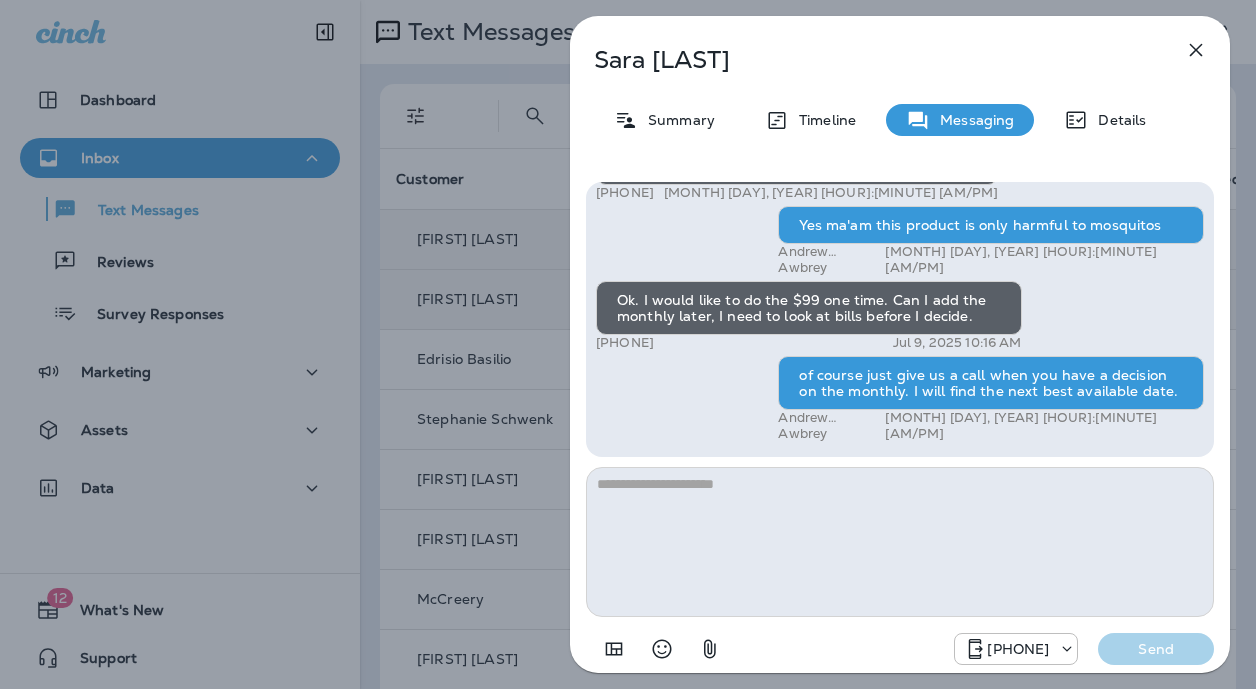 click at bounding box center [900, 542] 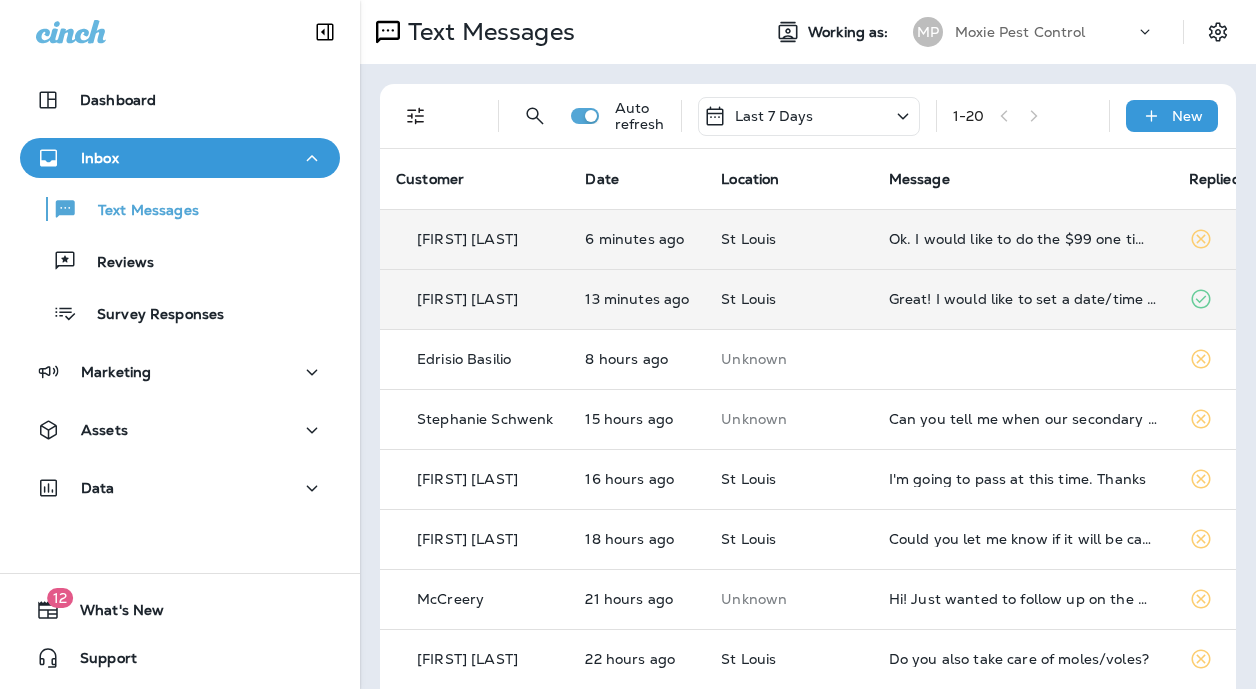 click on "Ok. I would like to do the $99 one time. Can I add the monthly later, I need to look at bills before I decide." at bounding box center (1023, 239) 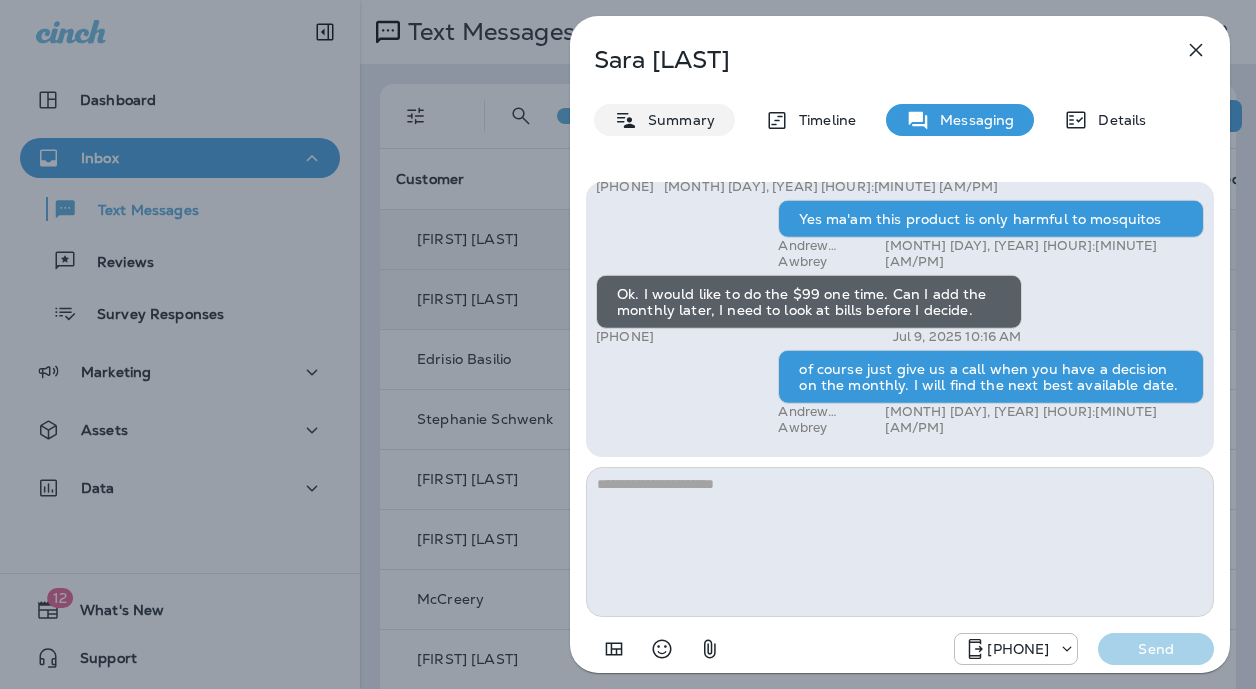 click on "Summary" at bounding box center (676, 120) 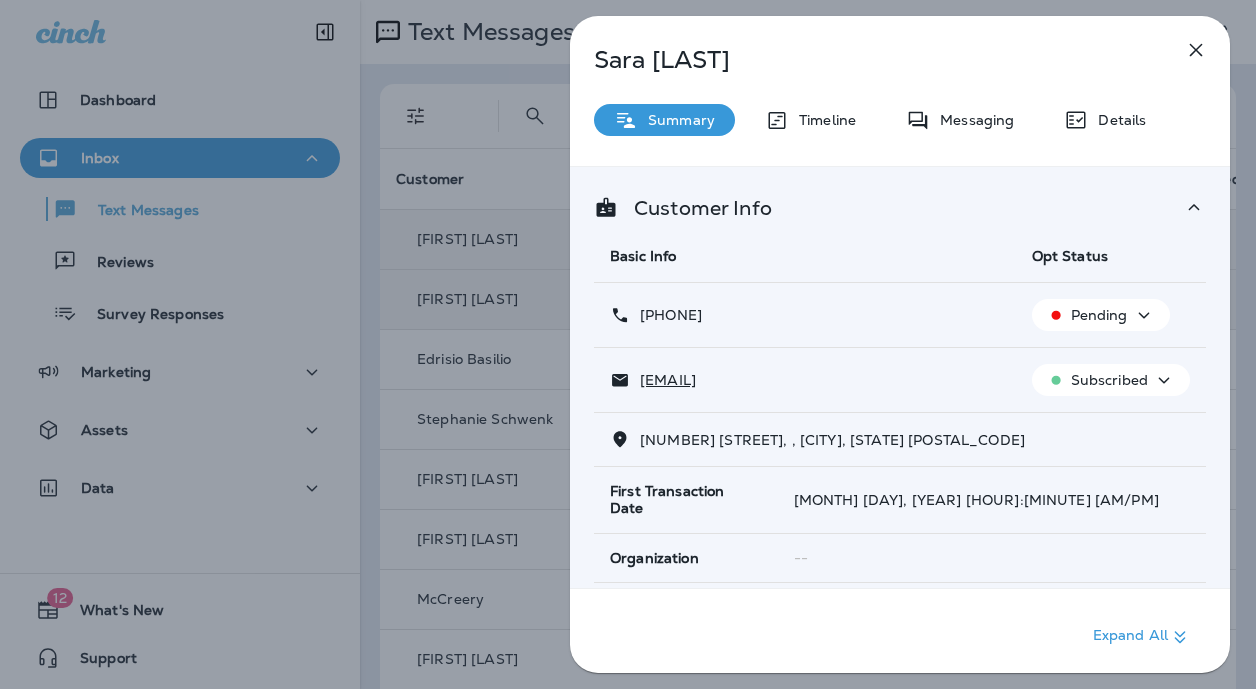 drag, startPoint x: 777, startPoint y: 318, endPoint x: 618, endPoint y: 308, distance: 159.31415 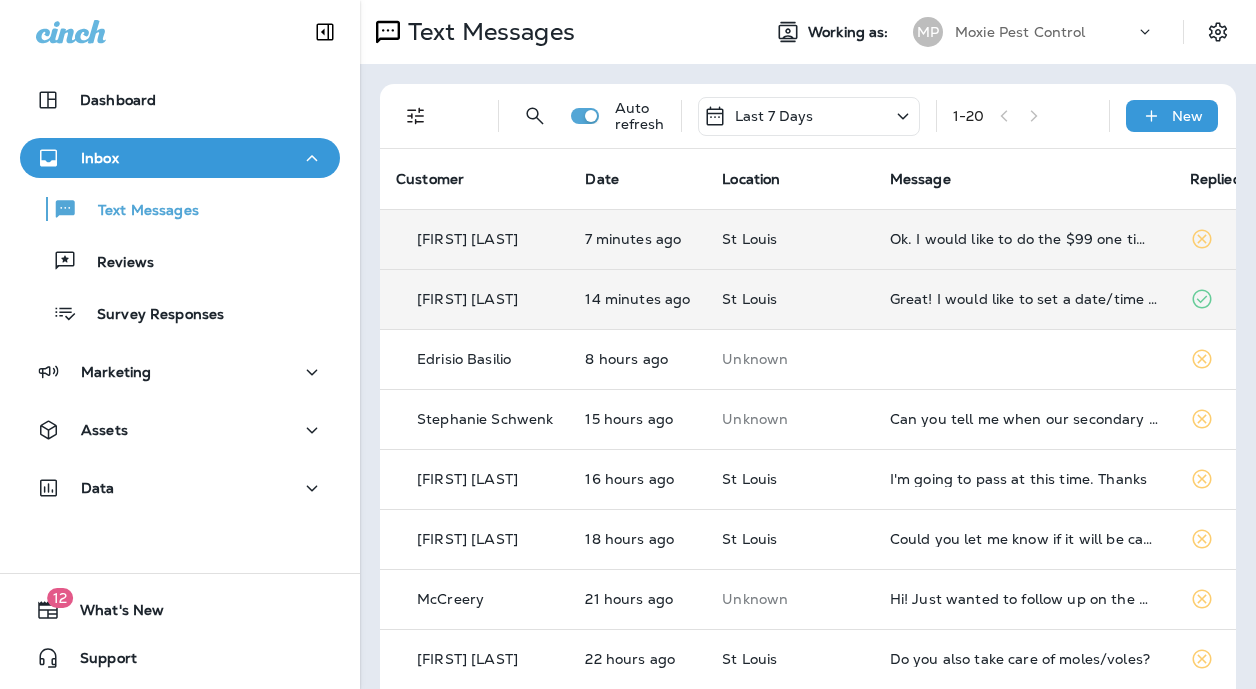 click on "Ok. I would like to do the $99 one time. Can I add the monthly later, I need to look at bills before I decide." at bounding box center [1024, 239] 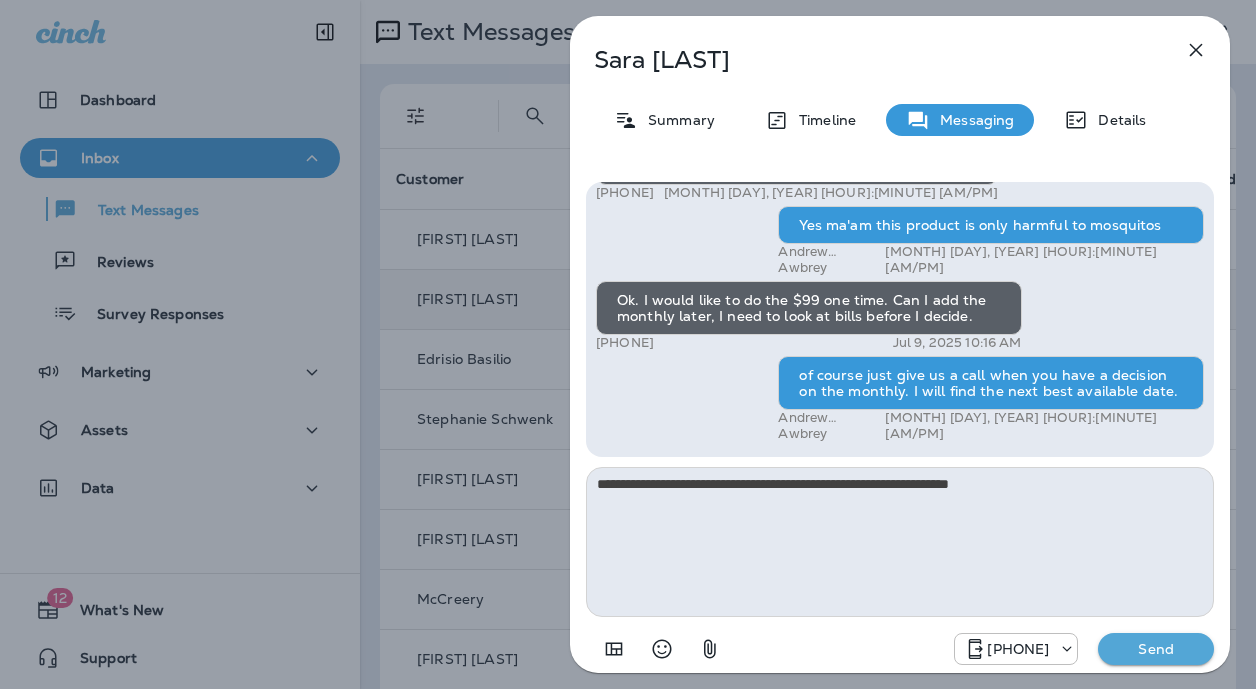 type on "**********" 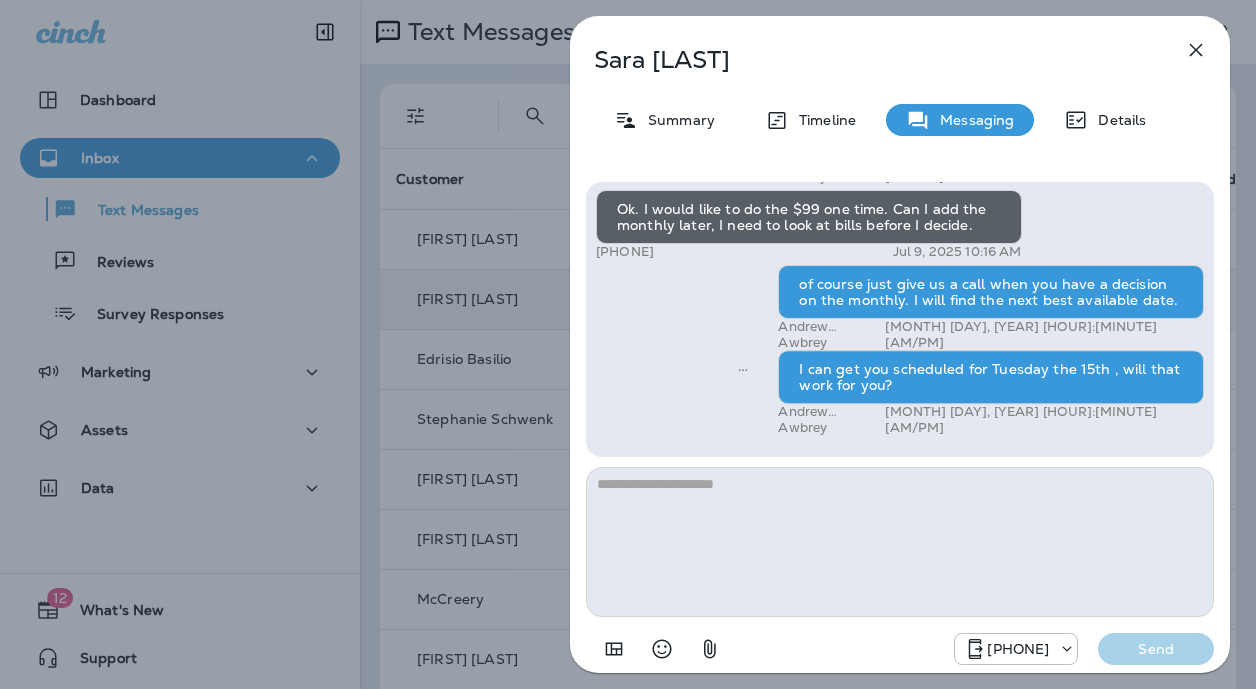 drag, startPoint x: 382, startPoint y: 306, endPoint x: 427, endPoint y: 314, distance: 45.705578 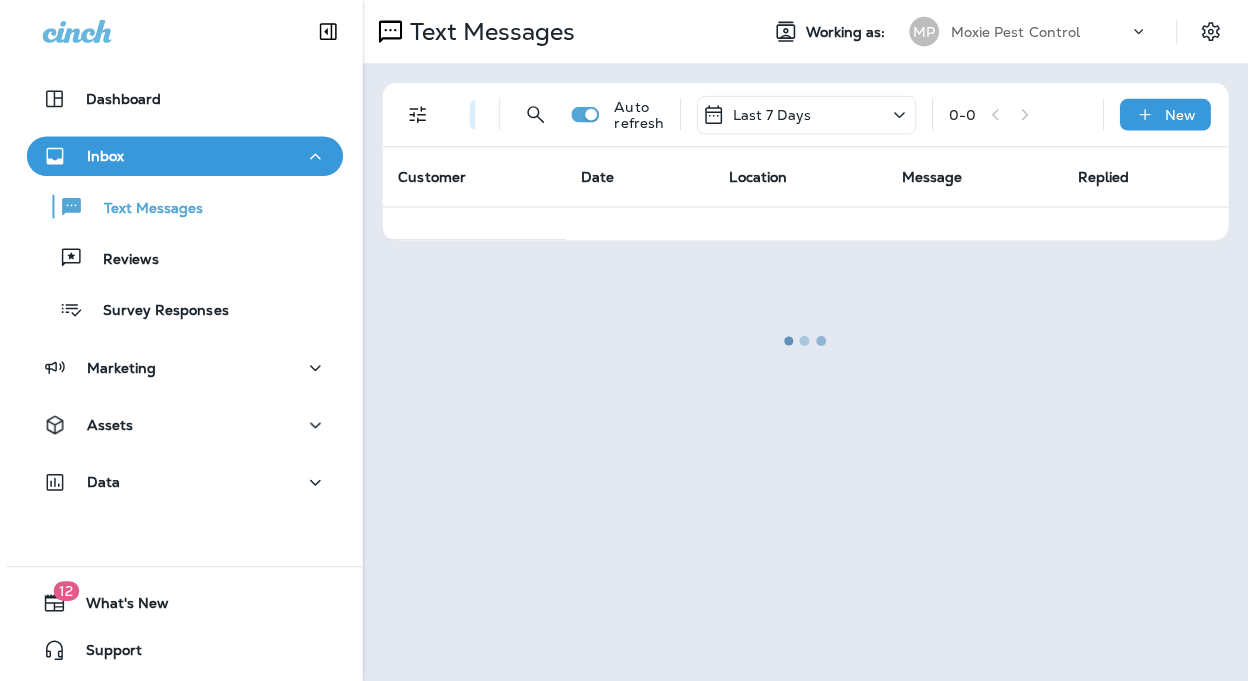 scroll, scrollTop: 0, scrollLeft: 0, axis: both 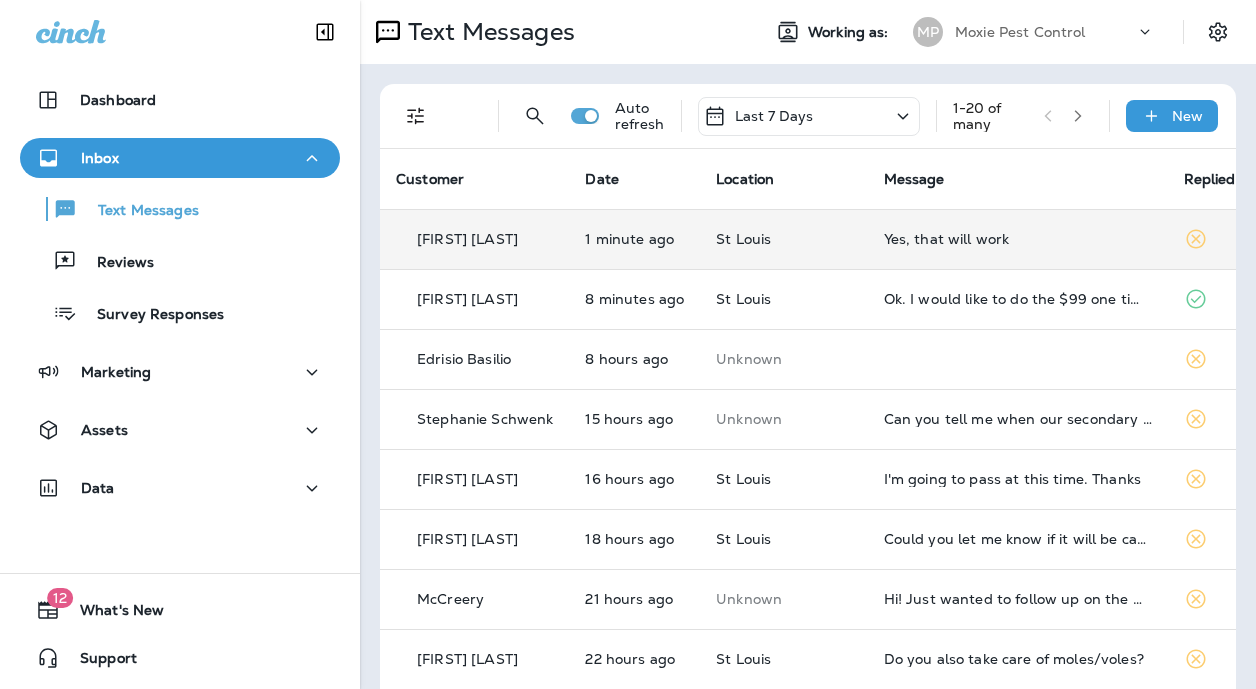 click on "Yes, that will work" at bounding box center (1018, 239) 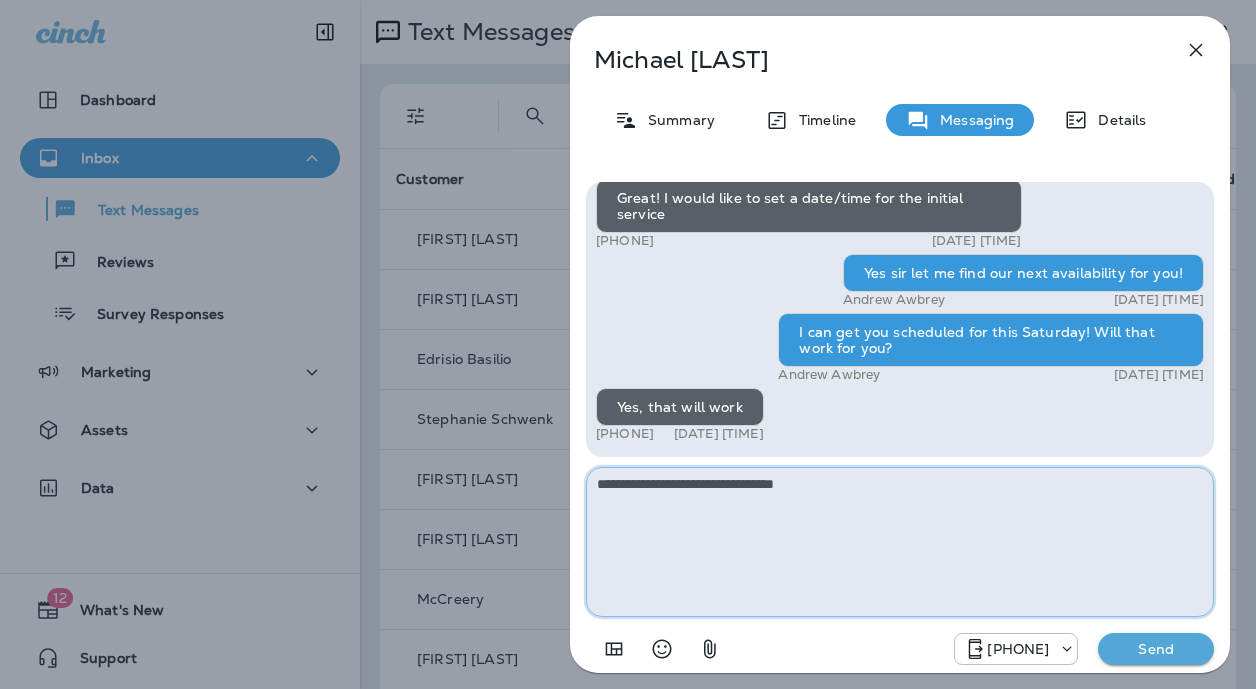 type on "**********" 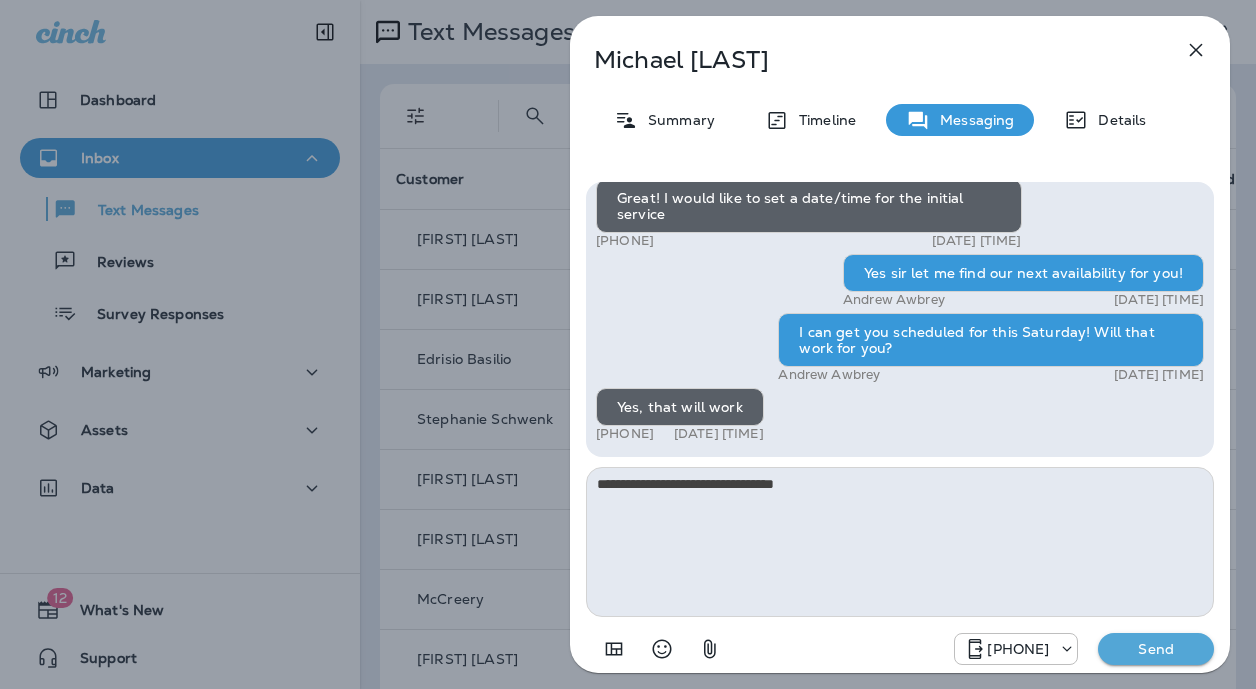 click on "Exciting News! Joshua’s Pest Control is now Moxie Pest Control! Same great service, new name. No changes to your protection—just a fresh look! Got questions? Call us anytime!
Reply STOP to optout +18174823792 Mar 7, 2025 8:16 PM Hi,  Michael , this is Cameron with Moxie Pest Control. We know Summer brings out the mosquitoes—and with the Summer season here, I’d love to get you on our schedule to come help take care of that. Just reply here if you're interested, and I'll let you know the details!
Reply STOP to optout +18174823792 Jul 2, 2025 10:10 AM Just checking in,  Michael . Our mosquito service is extremely effective, and it's totally pet and family friendly! We get awesome reviews on it.  Want me to send you more details?
Reply STOP to optout +18174823792 Jul 3, 2025 10:24 AM Yes please.  +1 (618) 444-9847 Jul 3, 2025 8:09 PM Andrew Awbrey Jul 4, 2025 9:45 AM I am interested. Is this fog the stuff all the other guys use? Is it safe for birds and other animals? +1 (618) 444-9847 +1 (618) 444-9847" at bounding box center [900, 425] 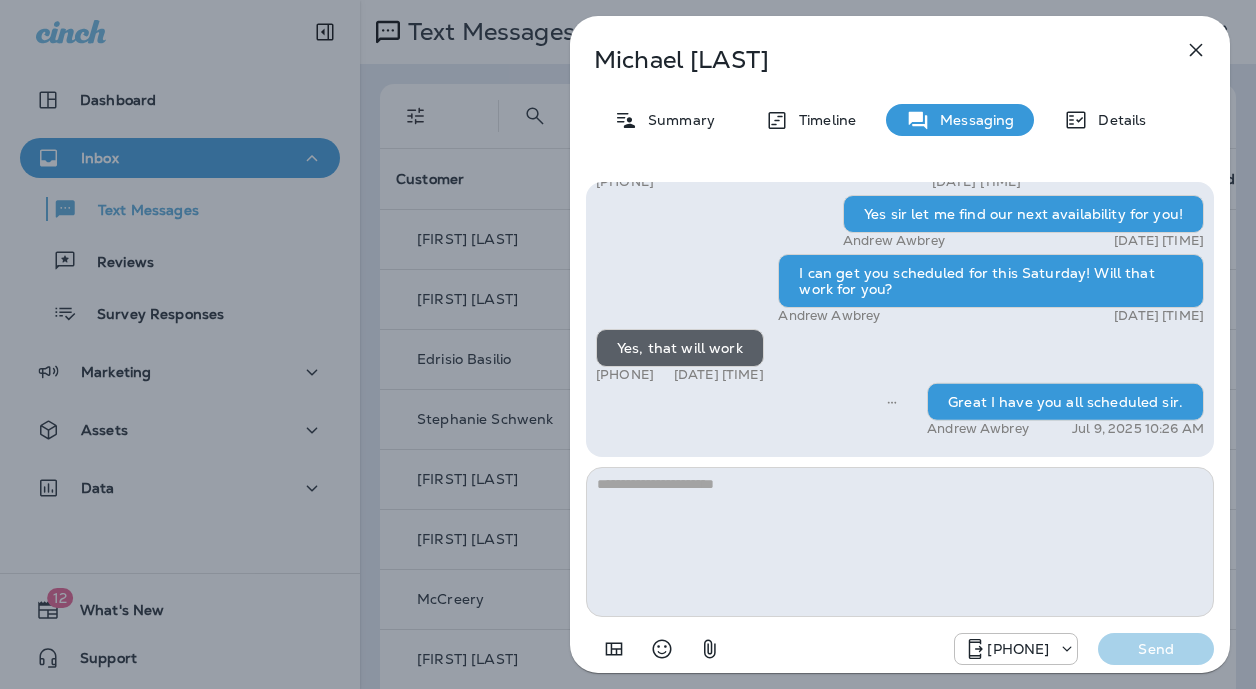 drag, startPoint x: 381, startPoint y: 196, endPoint x: 439, endPoint y: 188, distance: 58.549126 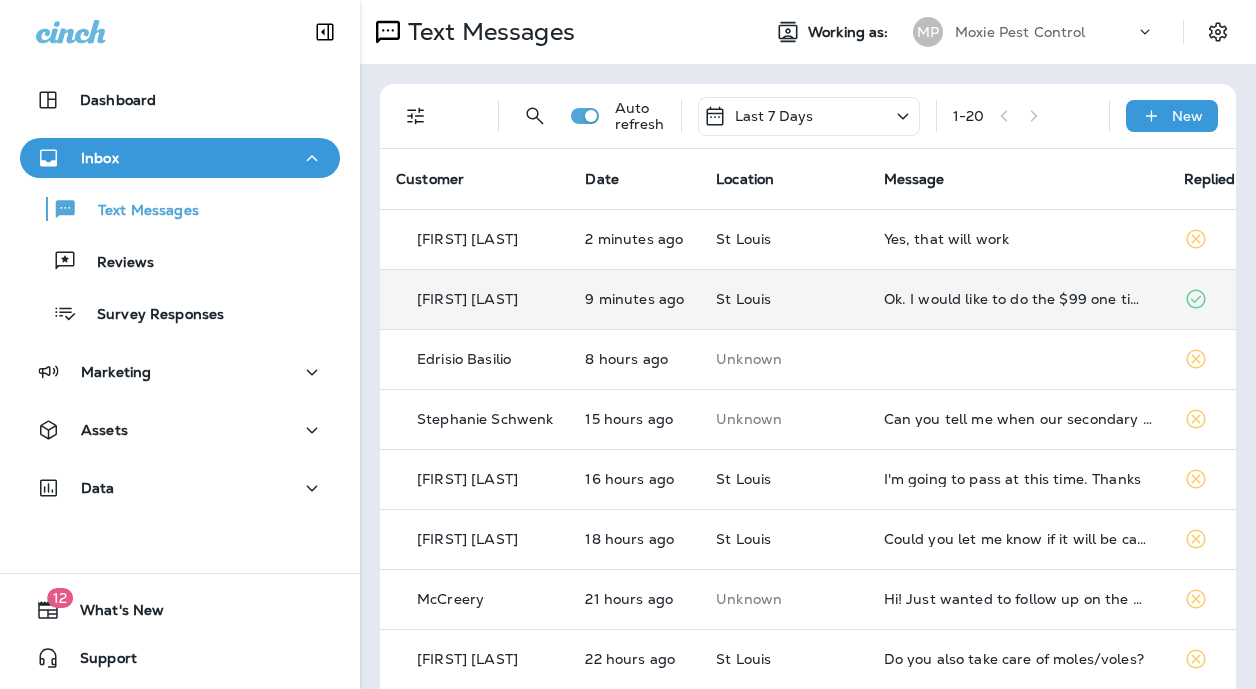 click on "Ok. I would like to do the $99 one time. Can I add the monthly later, I need to look at bills before I decide." at bounding box center [1018, 299] 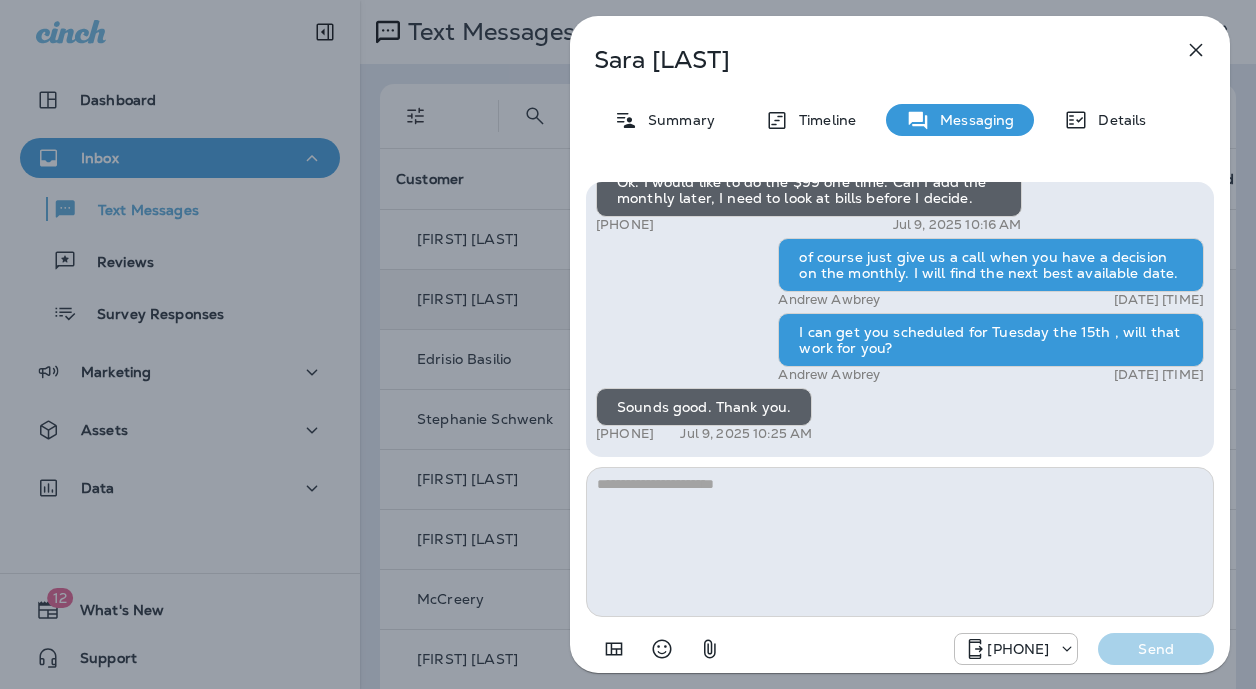 drag, startPoint x: 749, startPoint y: 57, endPoint x: 596, endPoint y: 57, distance: 153 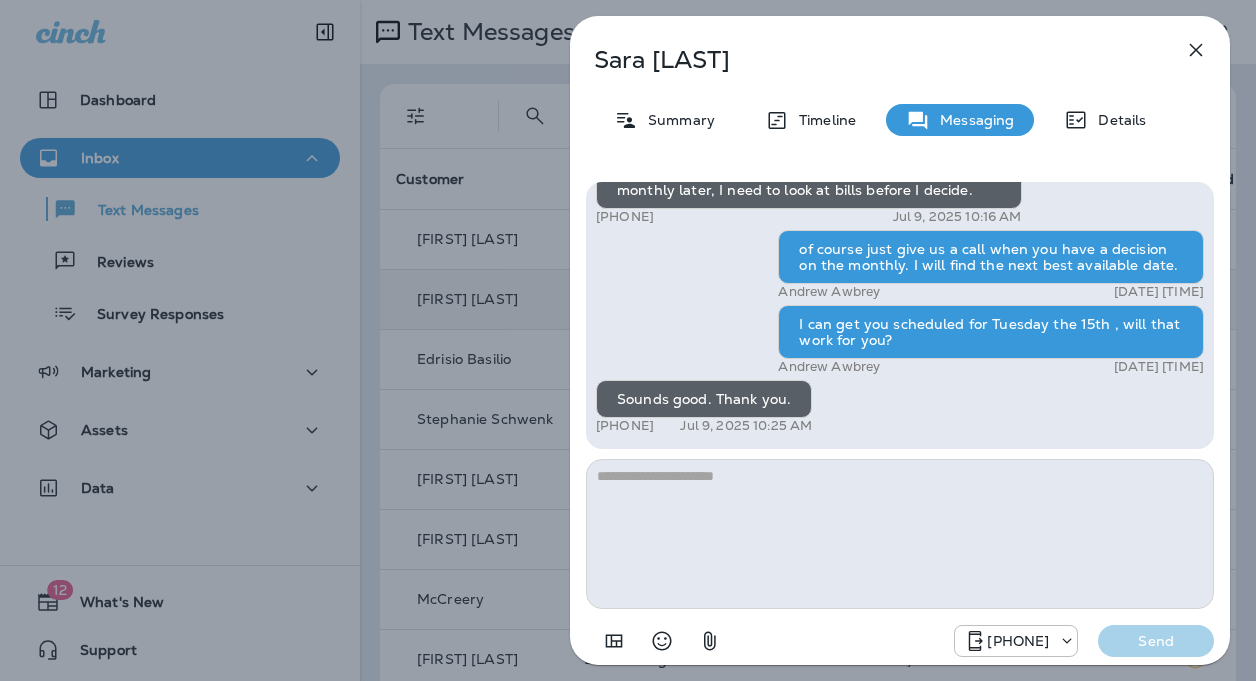 click on "[FIRST] [LAST] [MINUTES] minutes ago [CITY] Great! I would like to set a date/time for the initial service Hi, [FIRST], this is Cameron with Moxie Pest Control. We know Summer brings out the mosquitoes—and with the Summer season here, I’d love to get you on our schedule to come help take care of that. Just reply here if you're interested, and I'll let you know the details!
Reply STOP to optout [PHONE] [MONTH] [DAY], [YEAR] [HOUR]:[MINUTE] [AM/PM] Interested in cost [PHONE] [MONTH] [DAY], [YEAR] [HOUR]:[MINUTE] [AM/PM] [FIRST] [LAST] [MONTH] [DAY], [YEAR] [HOUR]:[MINUTE] [AM/PM] Is it safe for animals? [PHONE] [MONTH] [DAY], [YEAR] [HOUR]:[MINUTE] [AM/PM] Yes ma'am this product is only harmful to mosquitos [FIRST] [LAST] [MONTH] [DAY], [YEAR] [HOUR]:[MINUTE] [AM/PM] Ok. I would like to do the $99 one time. Can I add the monthly later, I need to look at bills before I decide. [PHONE] [MONTH] [DAY], [YEAR] [HOUR]:[MINUTE] [AM/PM] [FIRST] [LAST]" at bounding box center [628, 340] 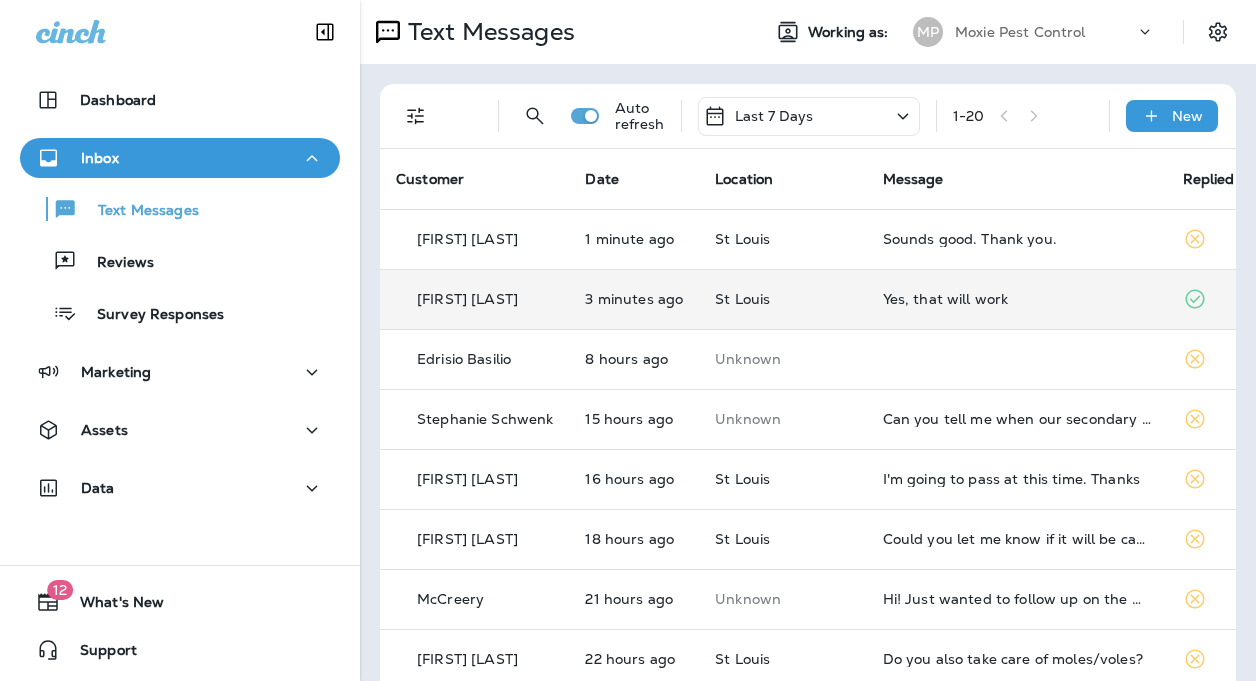 drag, startPoint x: 535, startPoint y: 301, endPoint x: 421, endPoint y: 274, distance: 117.15375 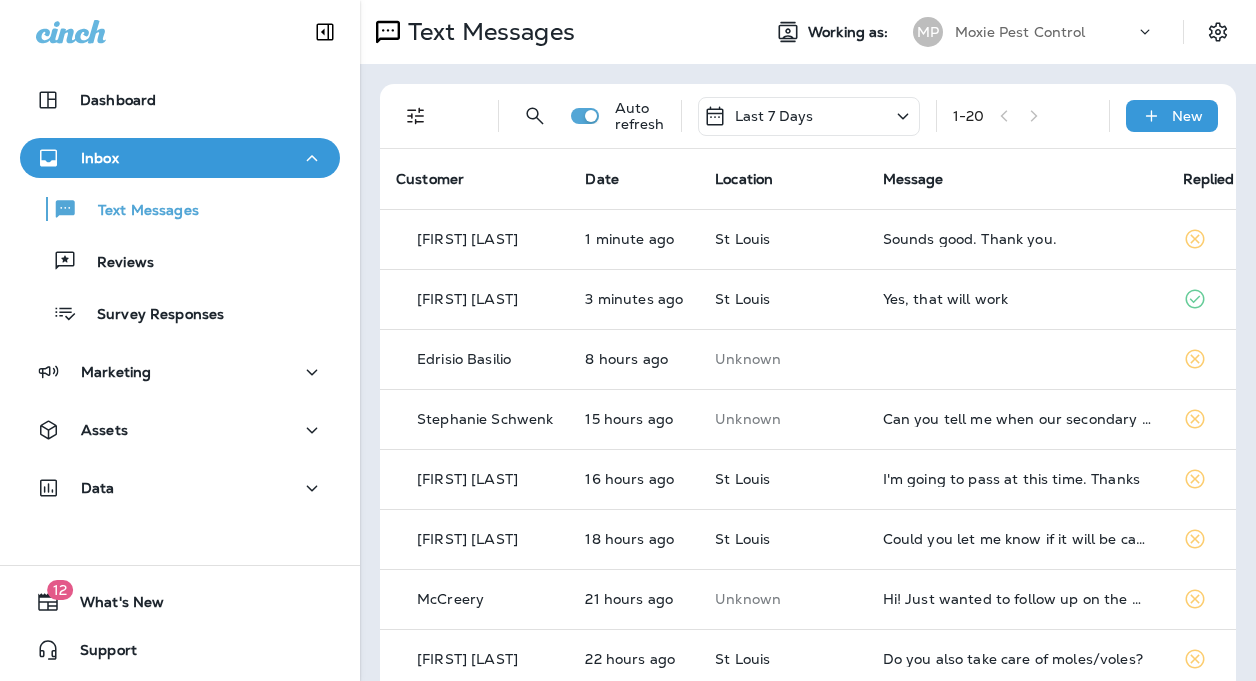 copy on "[FIRST] [LAST]" 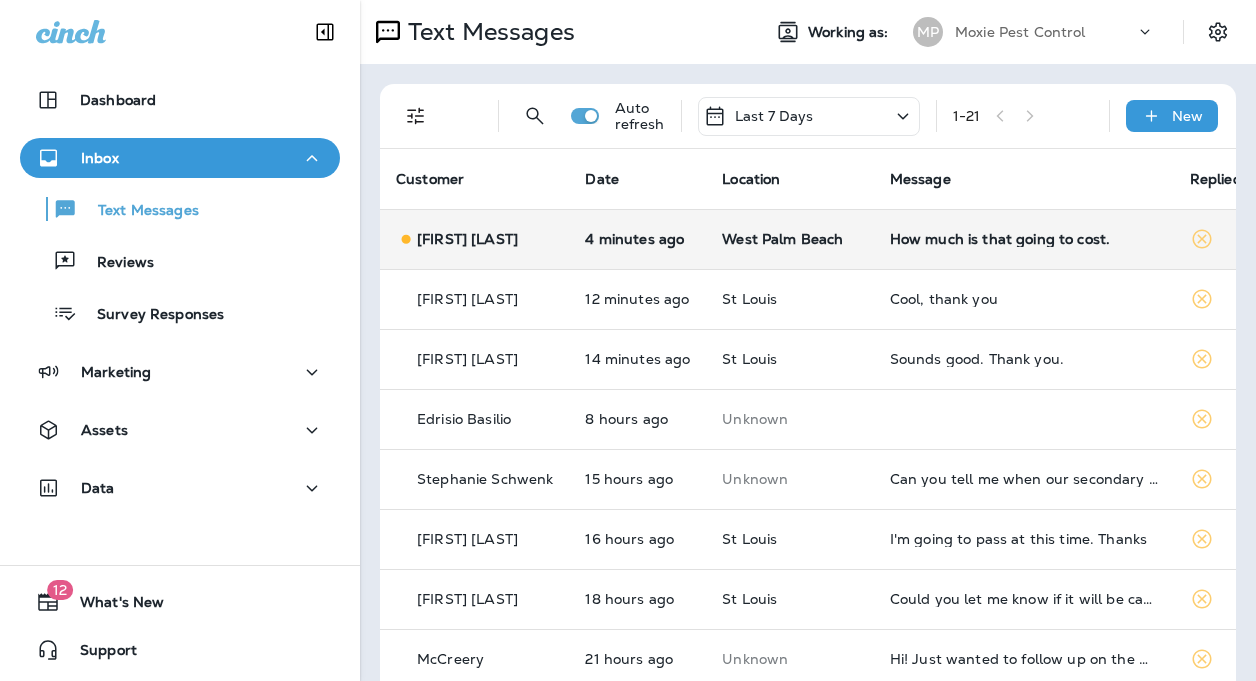 click on "How much is that going to cost." at bounding box center [1024, 239] 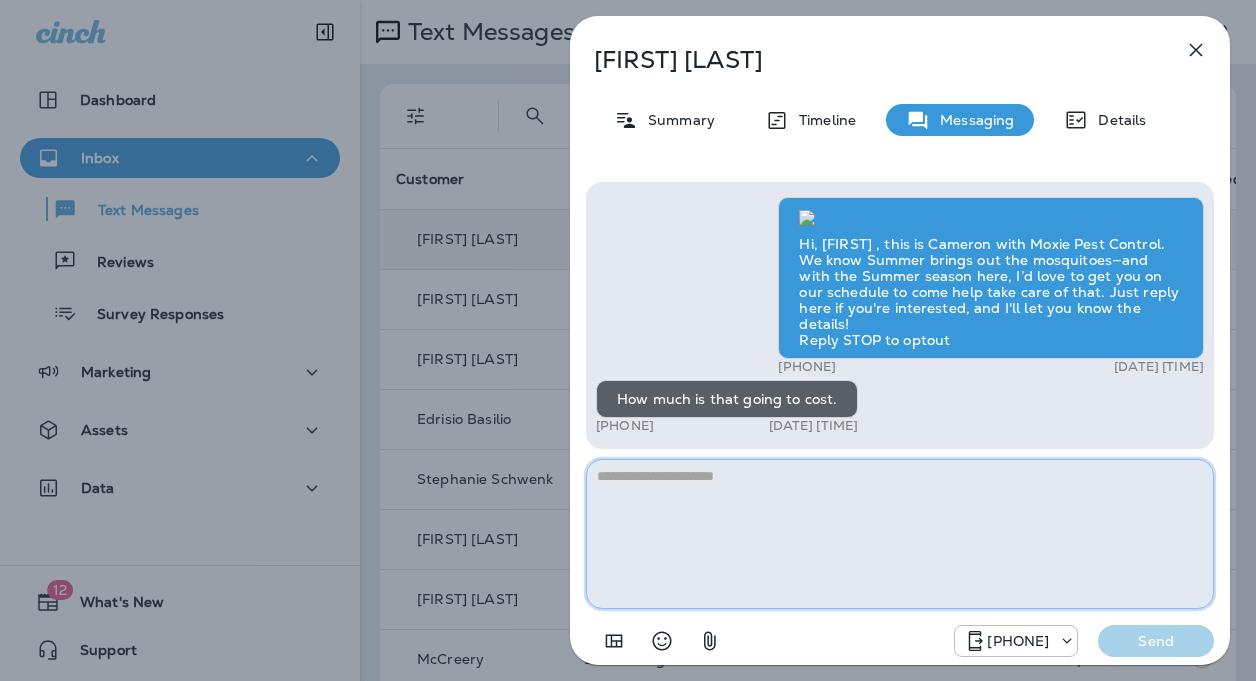 paste on "**********" 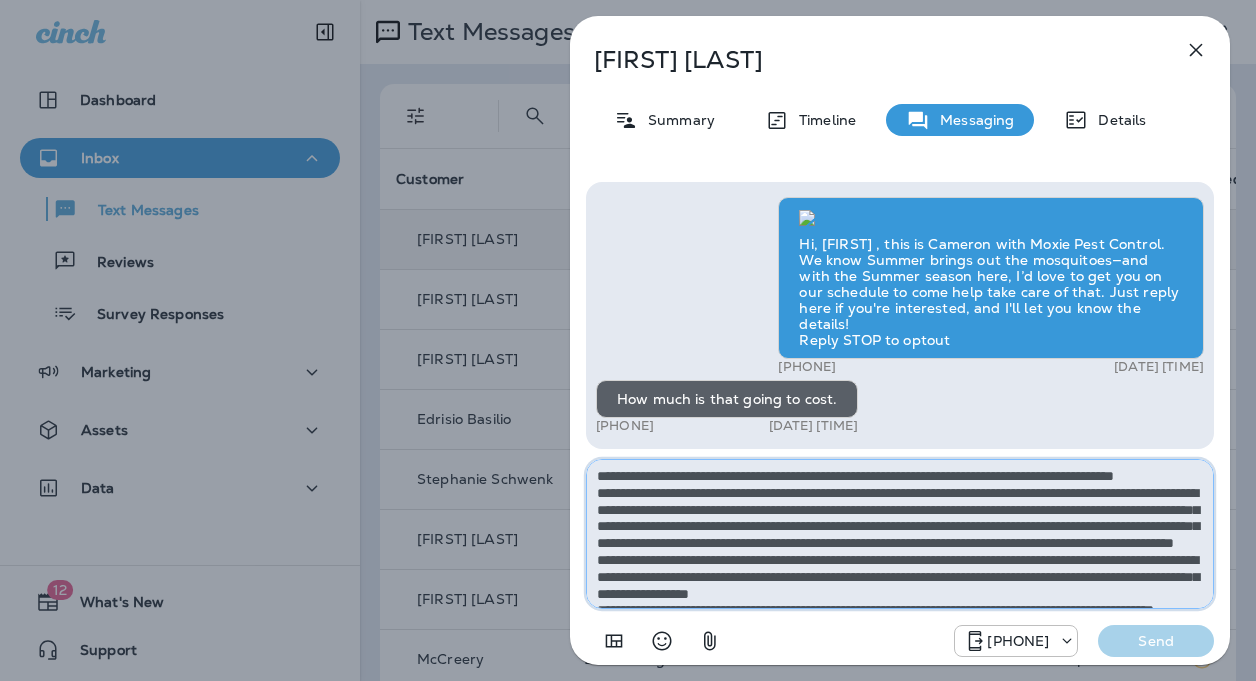 scroll, scrollTop: 61, scrollLeft: 0, axis: vertical 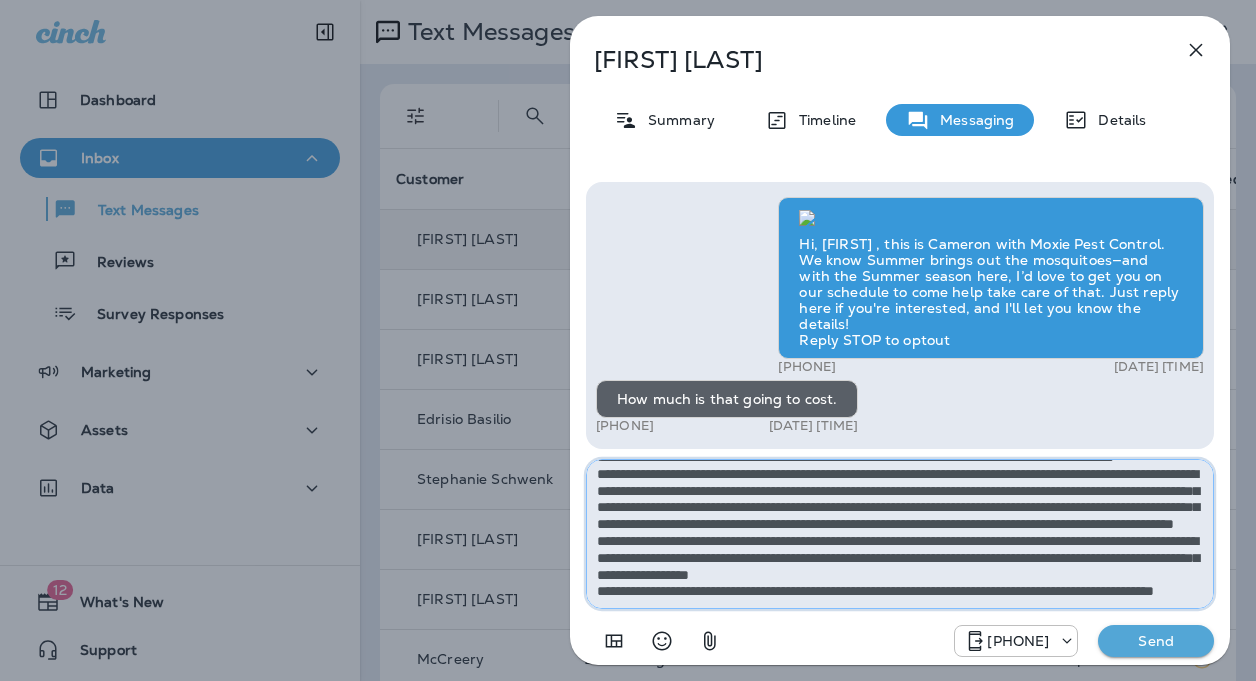 type on "**********" 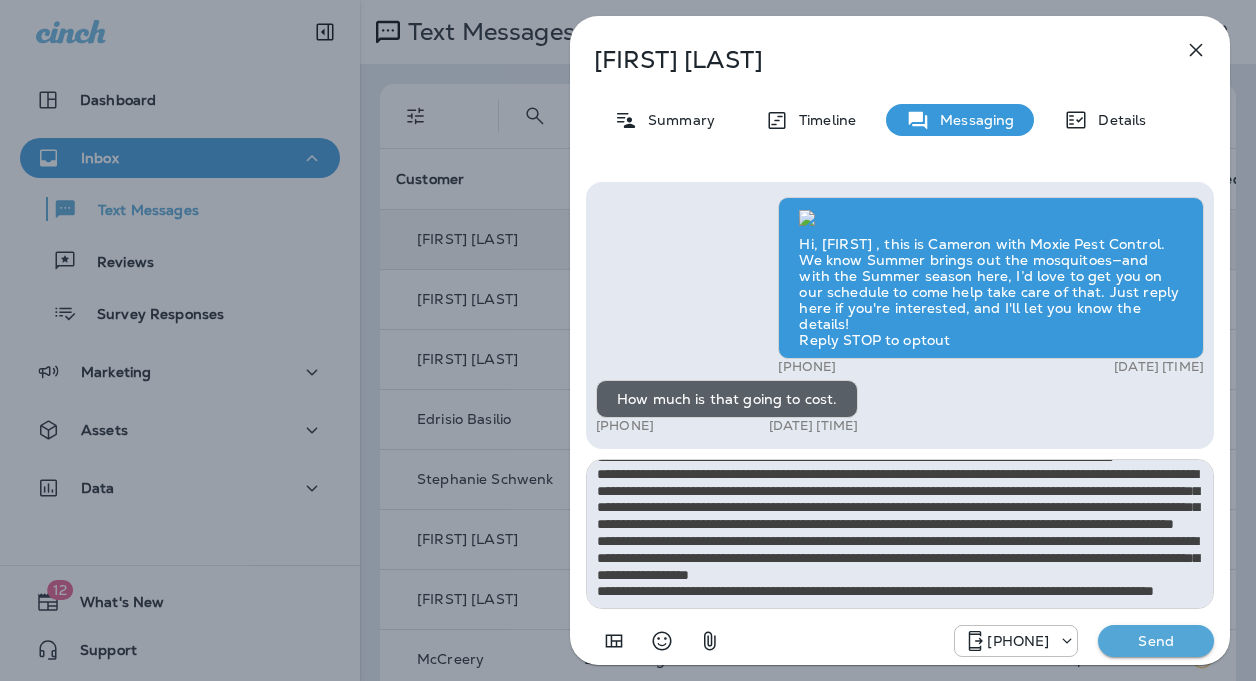 click on "Send" at bounding box center (1156, 641) 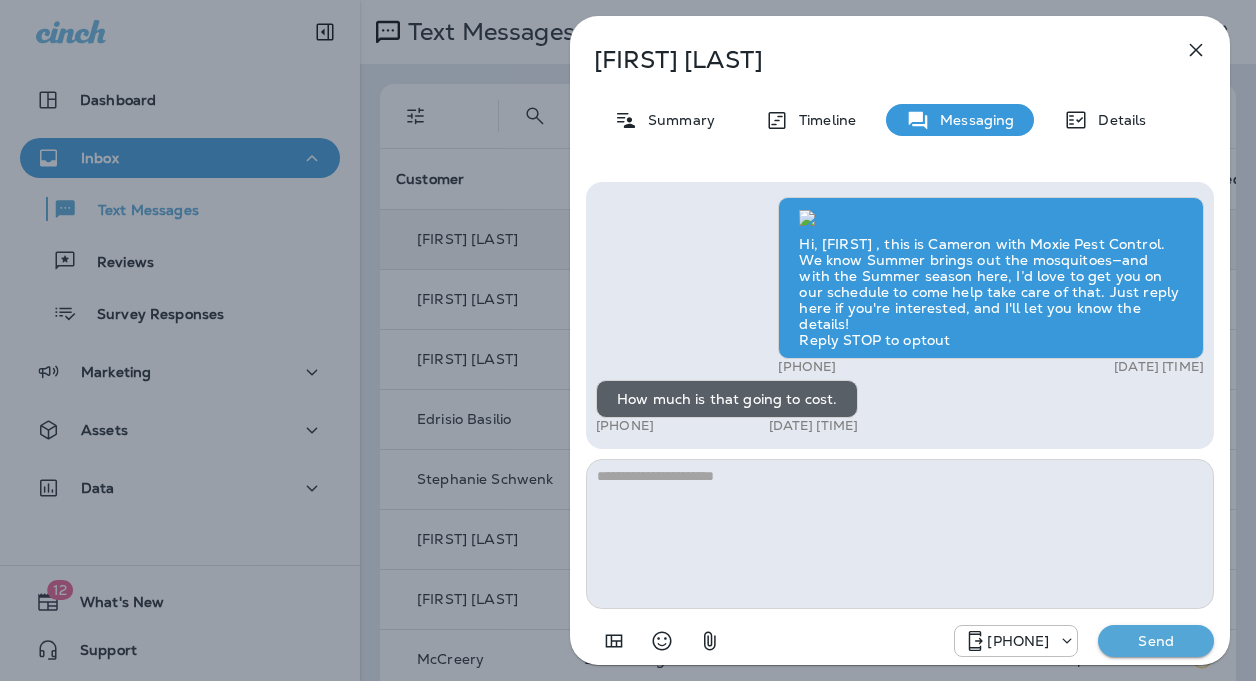 scroll, scrollTop: 0, scrollLeft: 0, axis: both 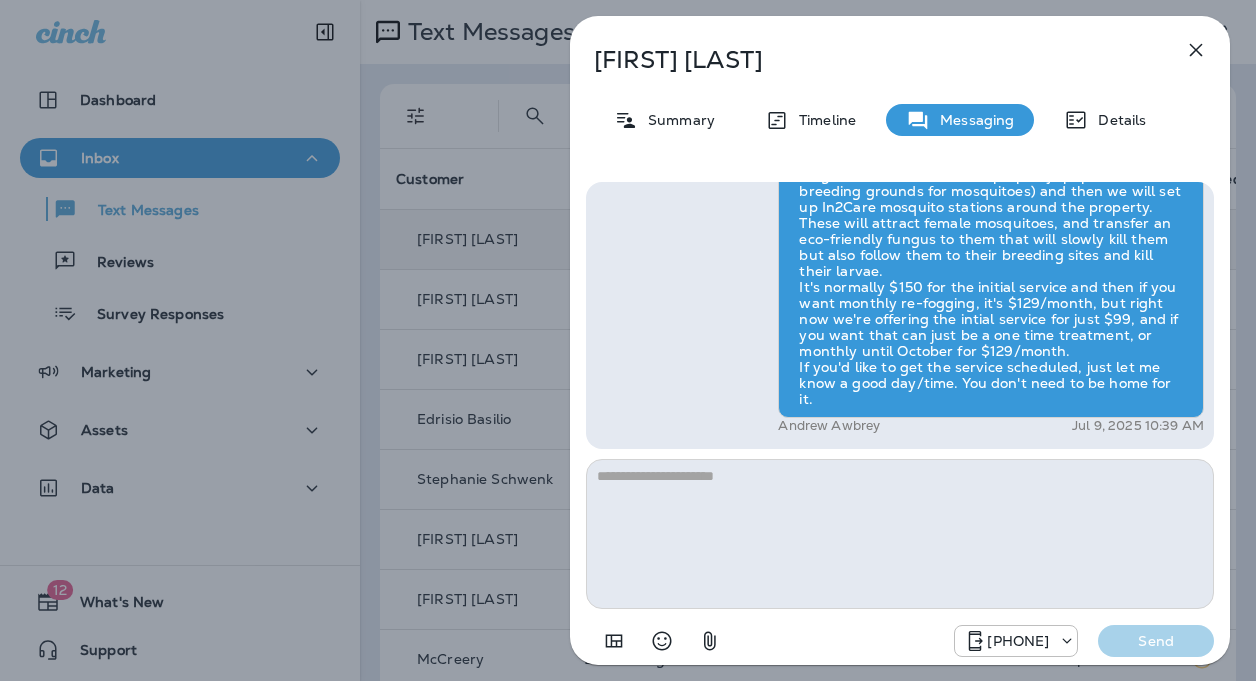 click on "Marva   Bertram Summary   Timeline   Messaging   Details   Hi,  Marva , this is Cameron with Moxie Pest Control. We know Summer brings out the mosquitoes—and with the Summer season here, I’d love to get you on our schedule to come help take care of that. Just reply here if you're interested, and I'll let you know the details!
Reply STOP to optout +18174823792 Jul 7, 2025 10:46 AM How much is that going to cost. +1 (954) 591-9791 Jul 9, 2025 10:35 AM   Andrew Awbrey Jul 9, 2025 10:39 AM +18174823792 Send" at bounding box center (628, 340) 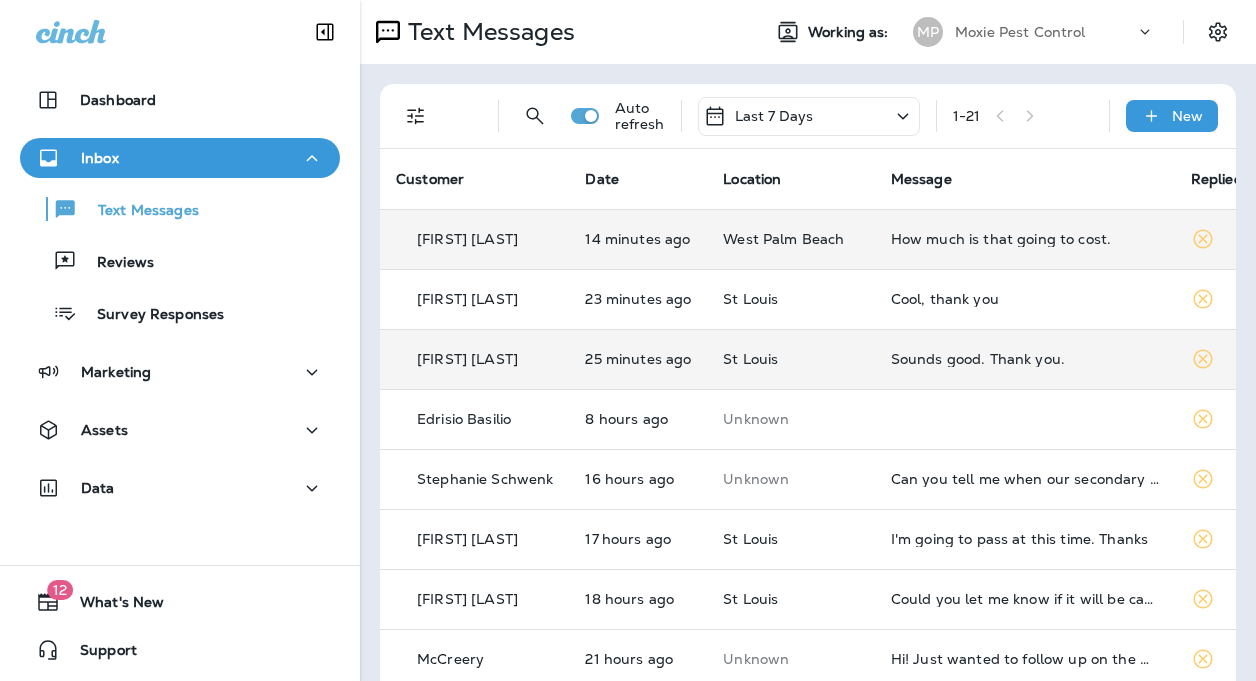 click on "Sounds good. Thank you." at bounding box center [1025, 239] 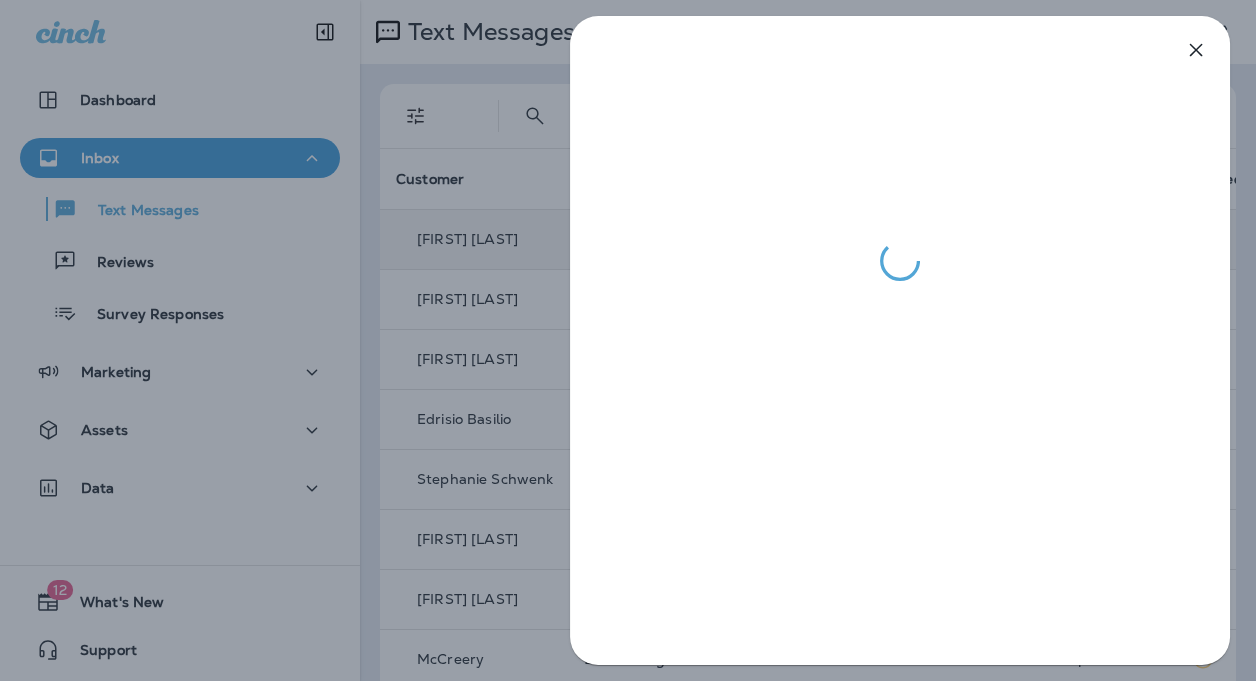 click at bounding box center [628, 340] 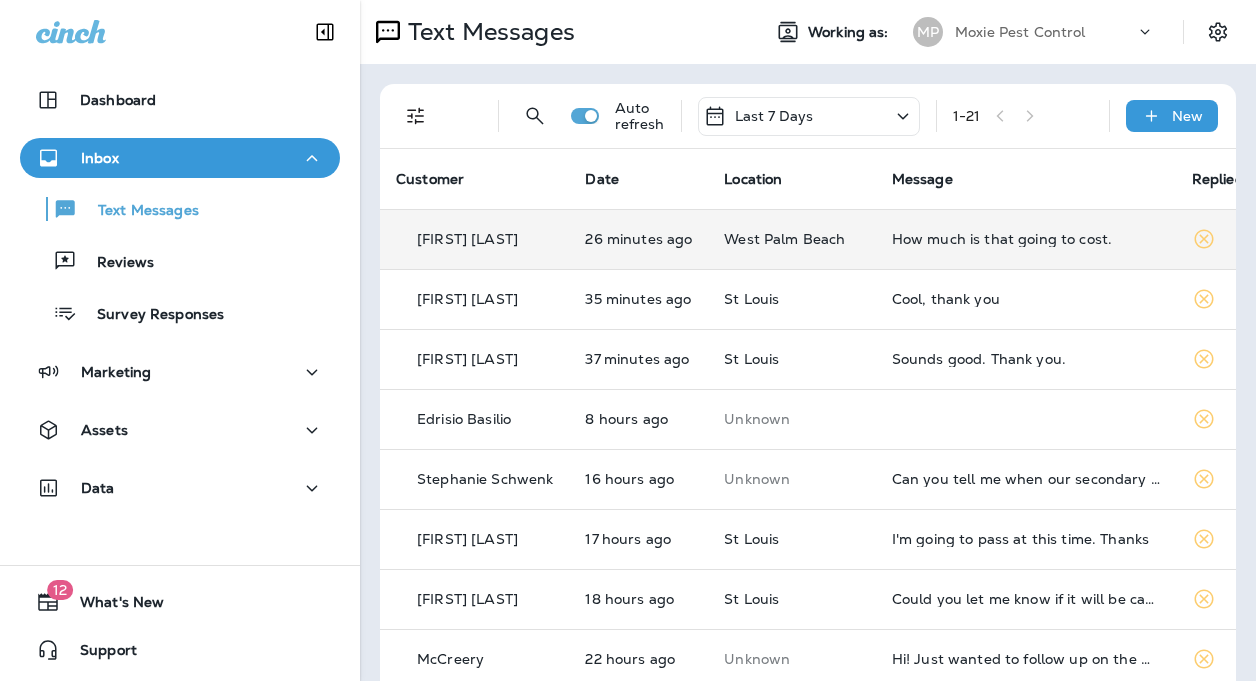 click on "How much is that going to cost." at bounding box center [1026, 239] 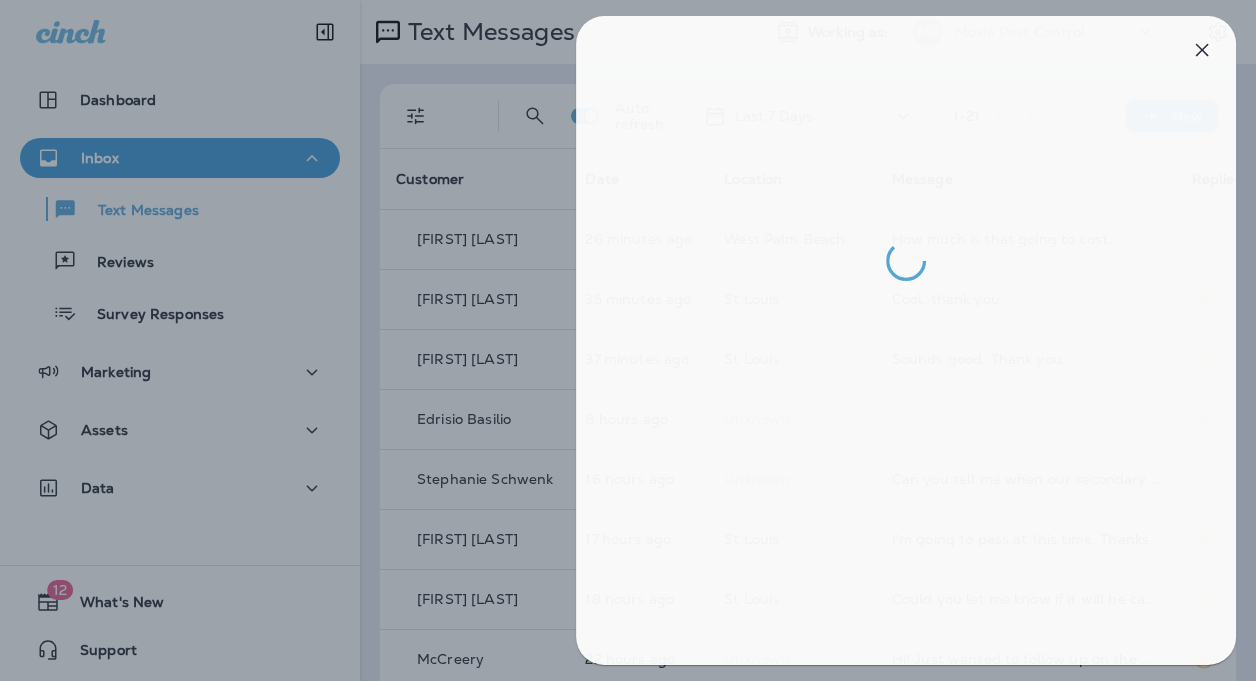 drag, startPoint x: 480, startPoint y: 232, endPoint x: 336, endPoint y: 149, distance: 166.2077 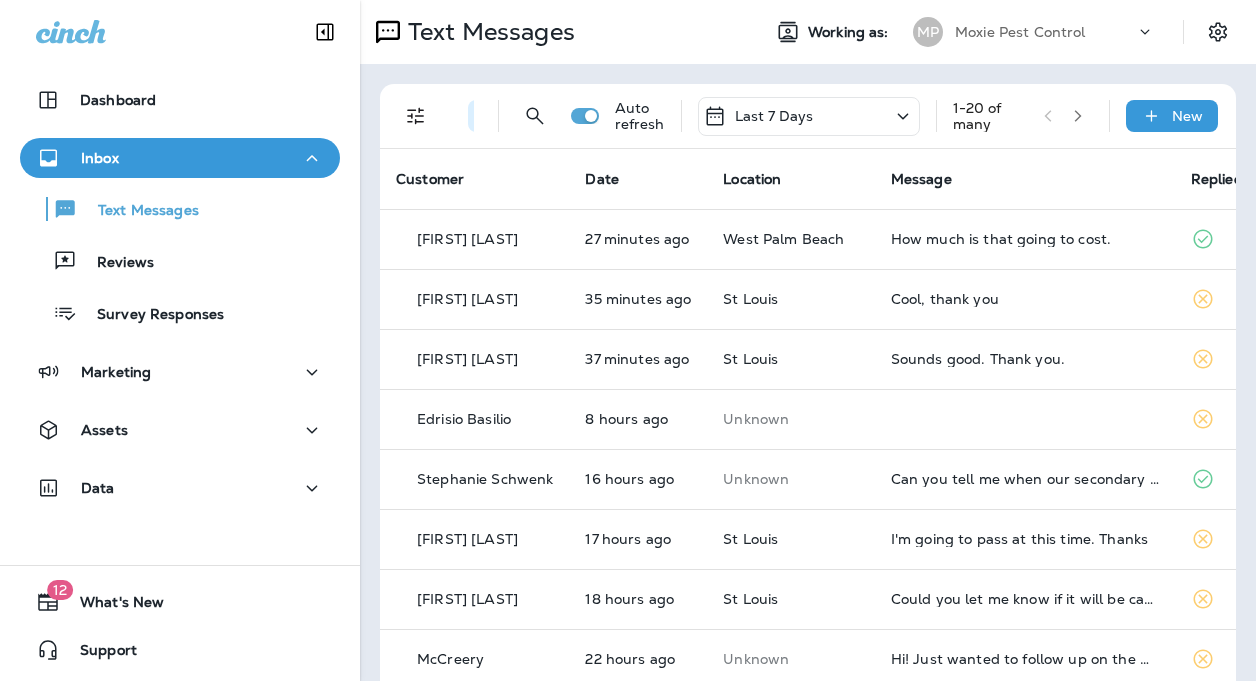 scroll, scrollTop: 0, scrollLeft: 0, axis: both 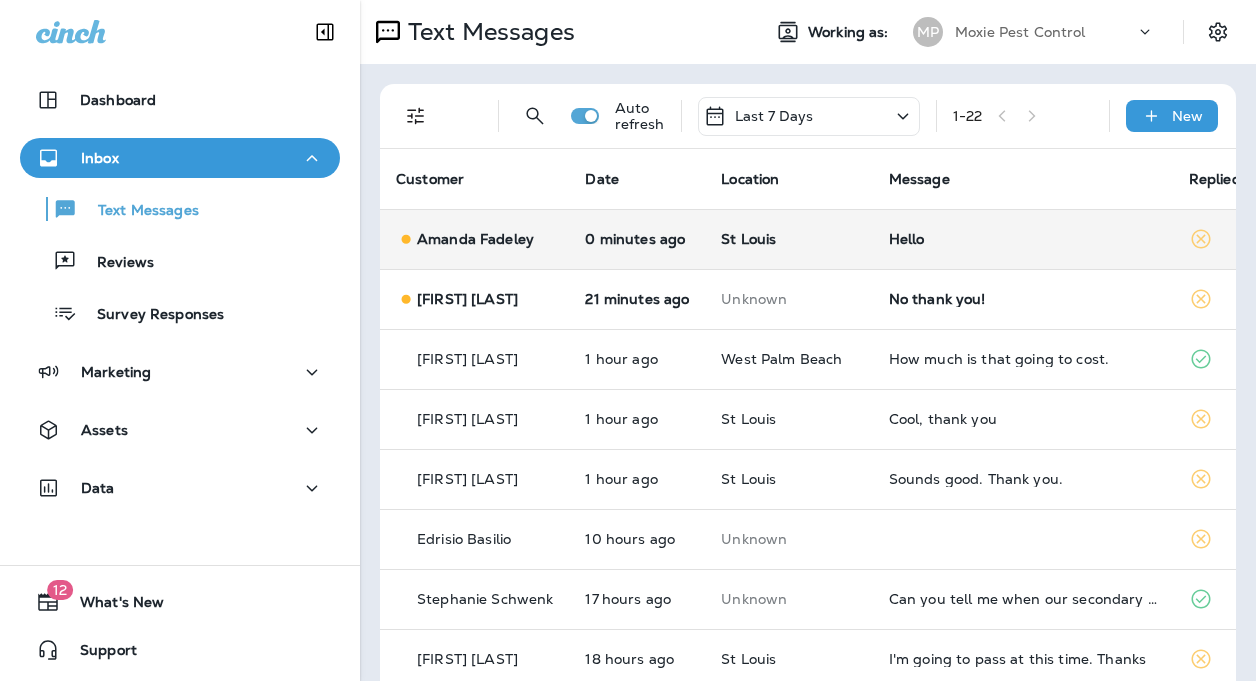 click on "Hello" at bounding box center (1023, 239) 